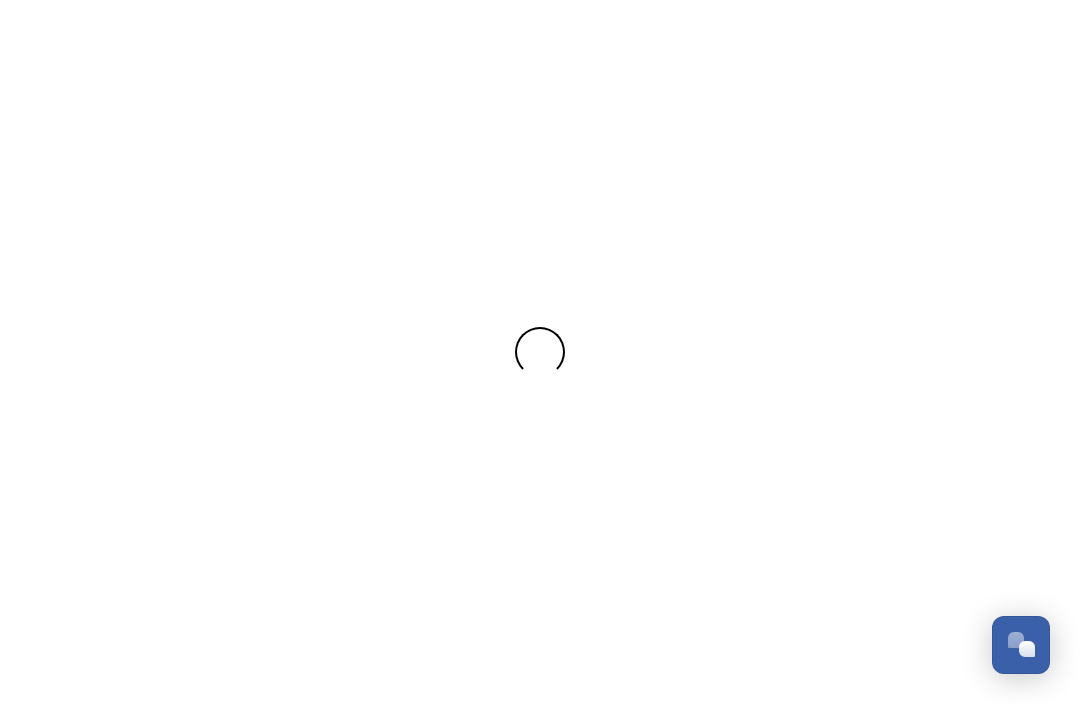 scroll, scrollTop: 0, scrollLeft: 0, axis: both 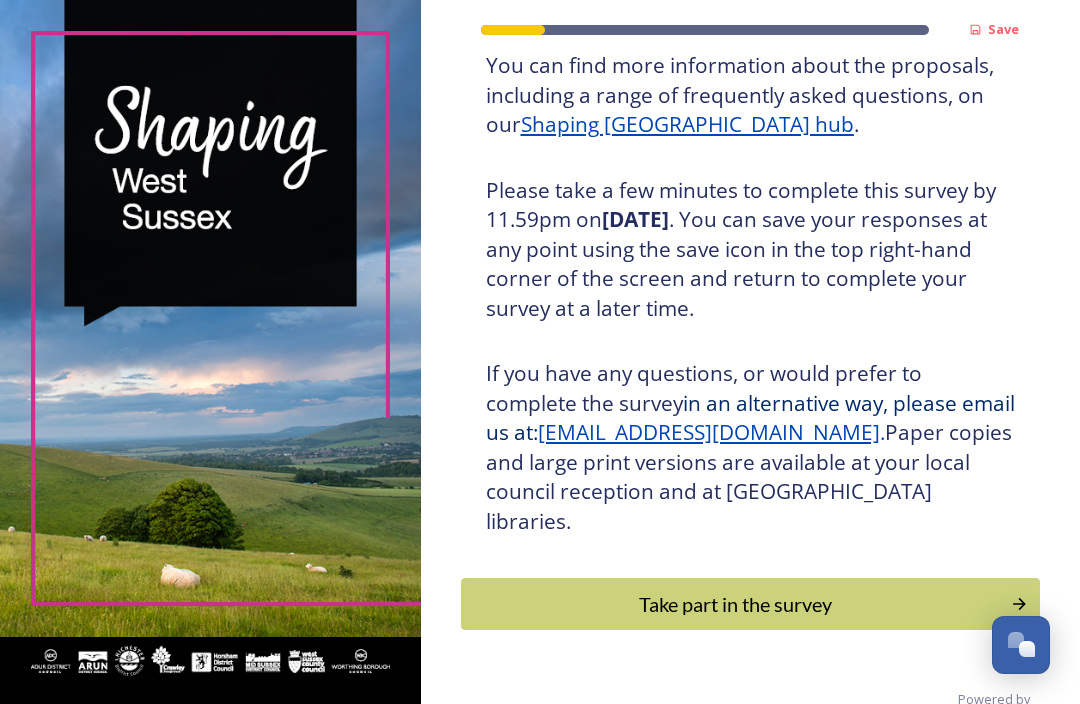 click on "Take part in the survey" at bounding box center (736, 604) 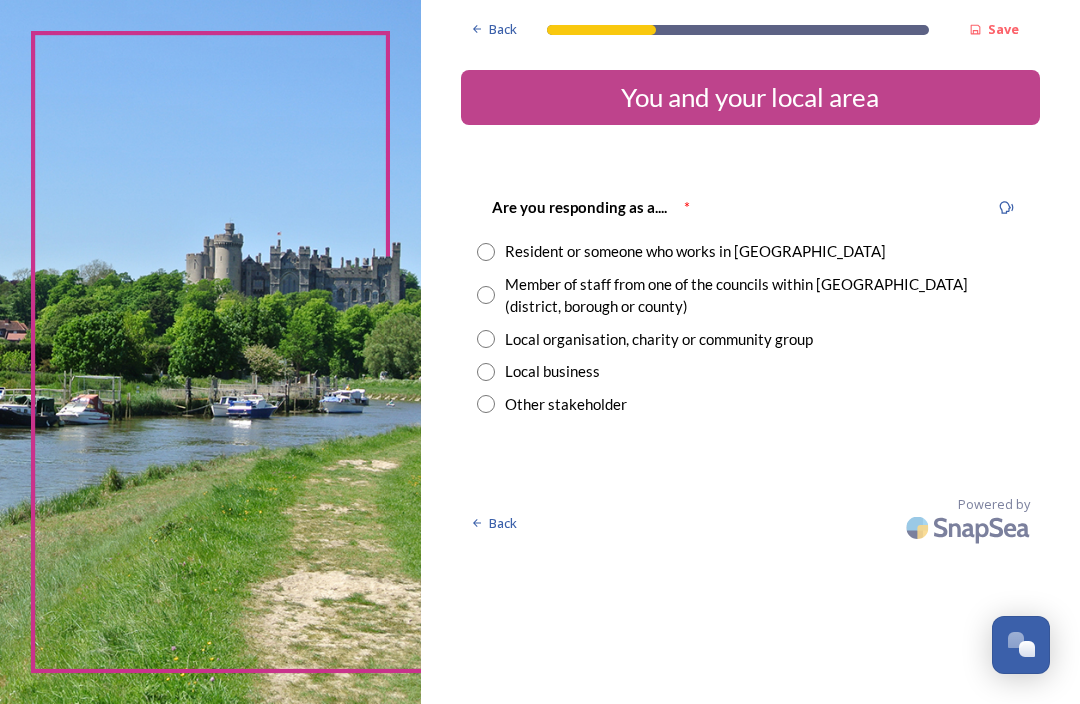click at bounding box center [486, 252] 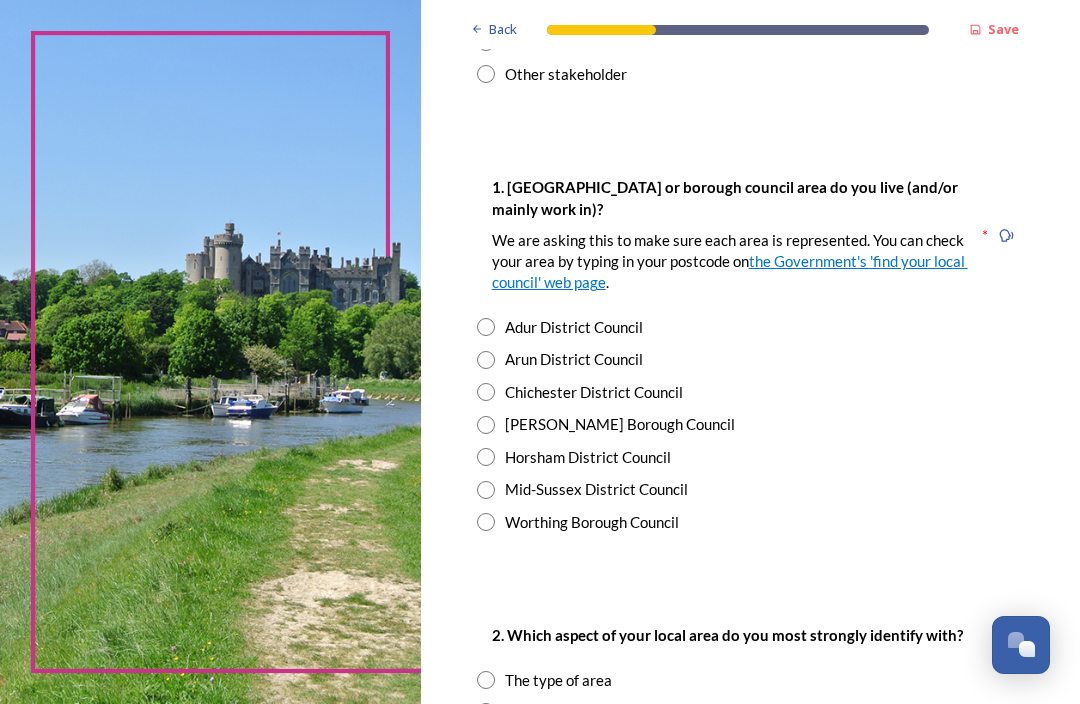 scroll, scrollTop: 329, scrollLeft: 0, axis: vertical 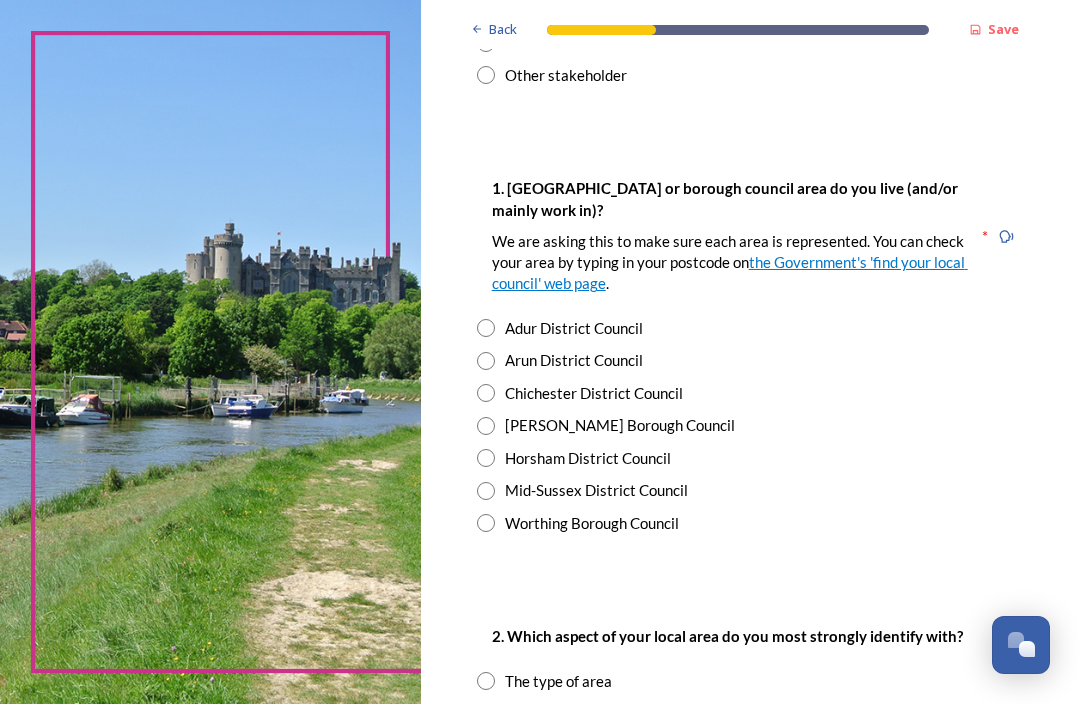 click on "Chichester District Council" at bounding box center [750, 393] 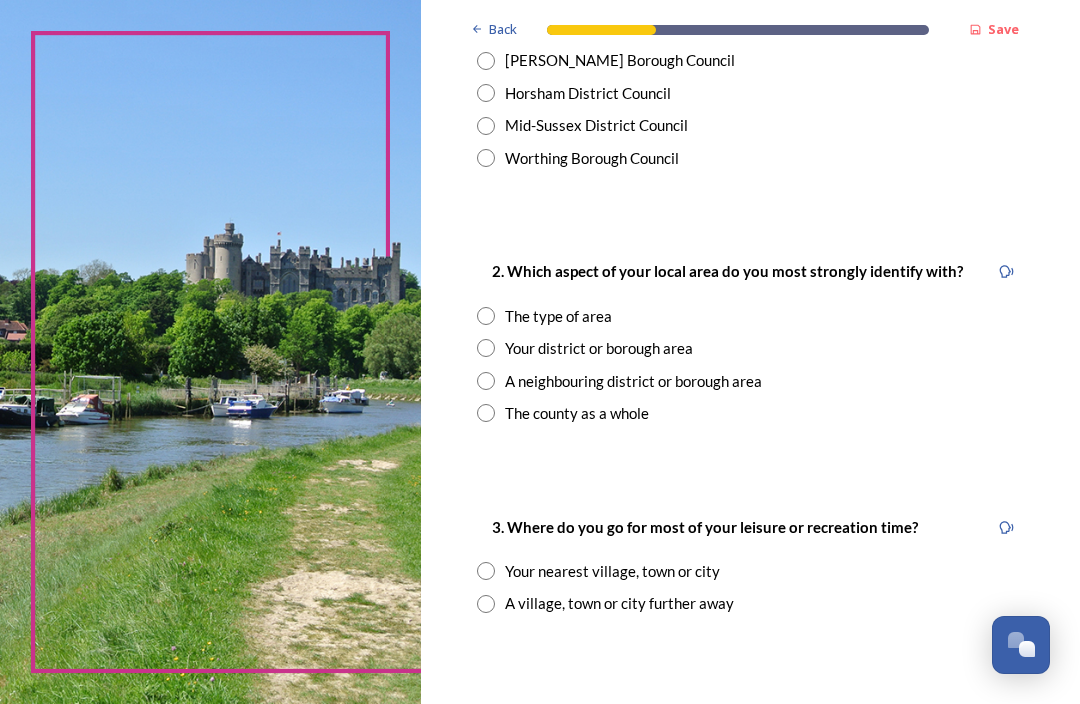 scroll, scrollTop: 694, scrollLeft: 0, axis: vertical 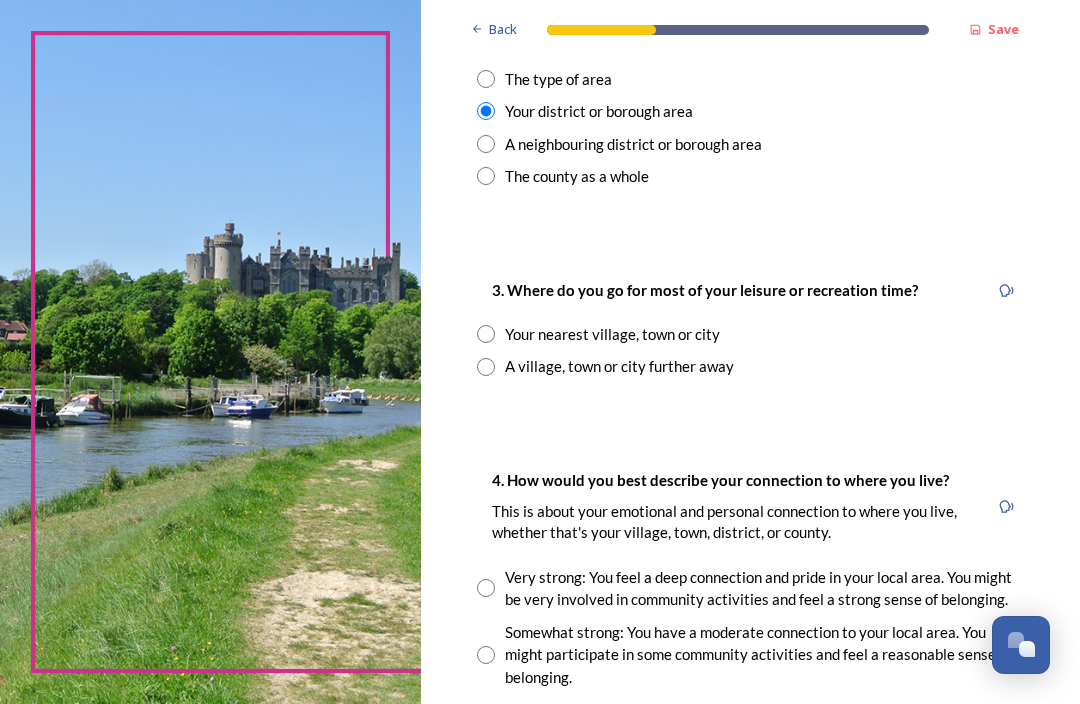click at bounding box center (486, 334) 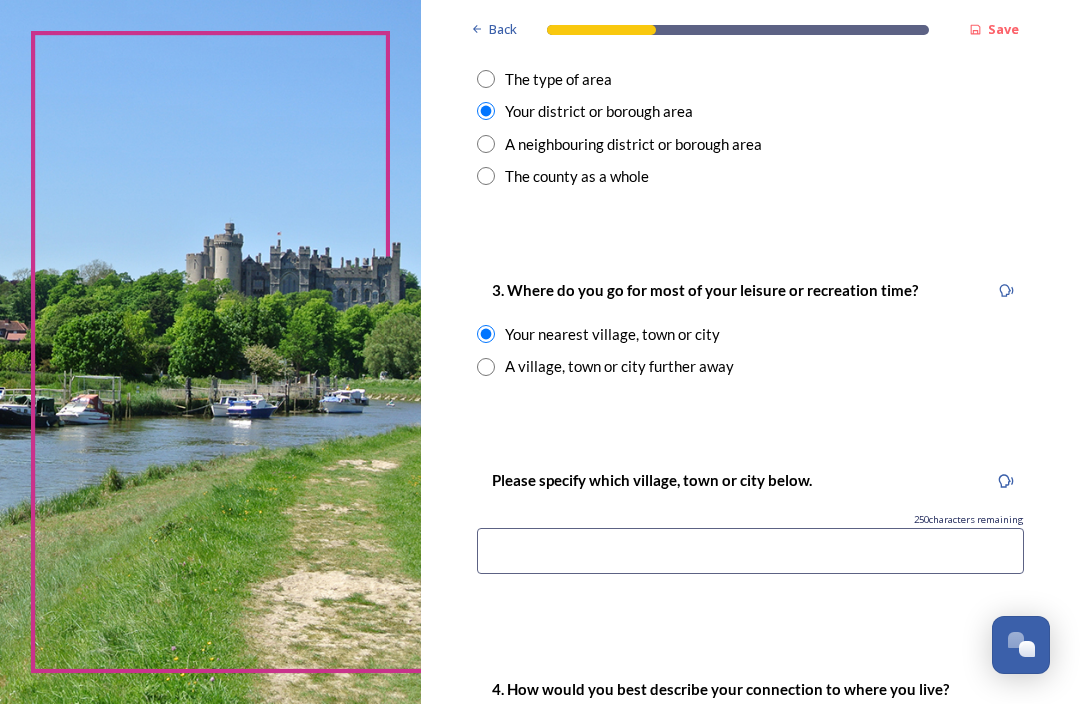 click at bounding box center [750, 551] 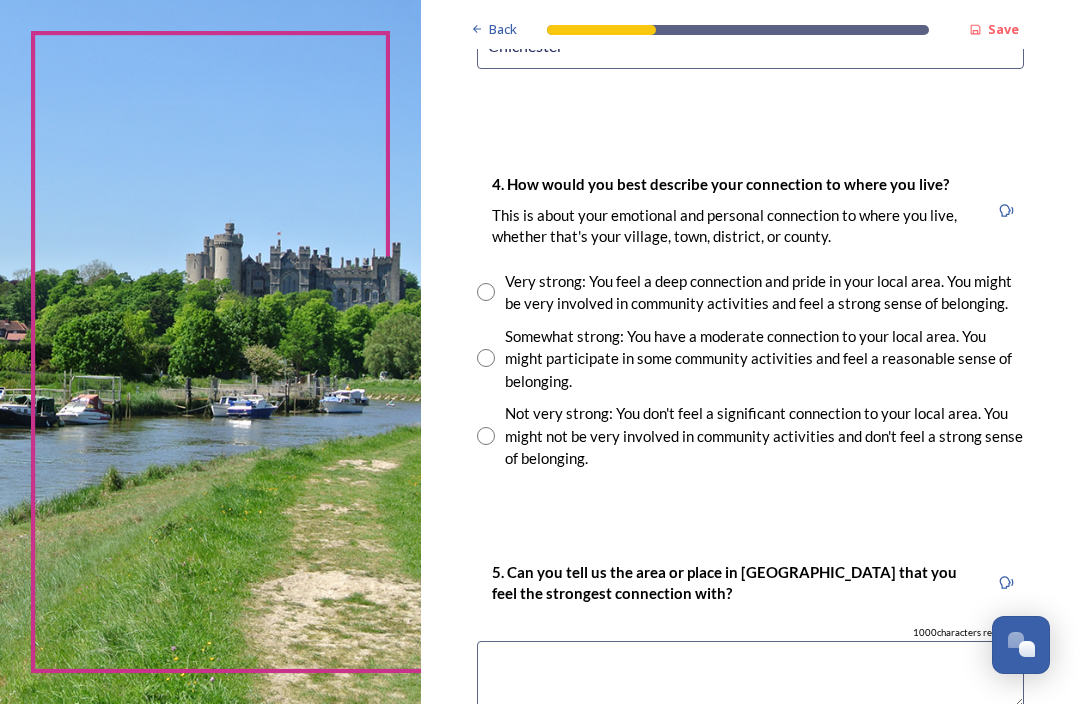 scroll, scrollTop: 1437, scrollLeft: 0, axis: vertical 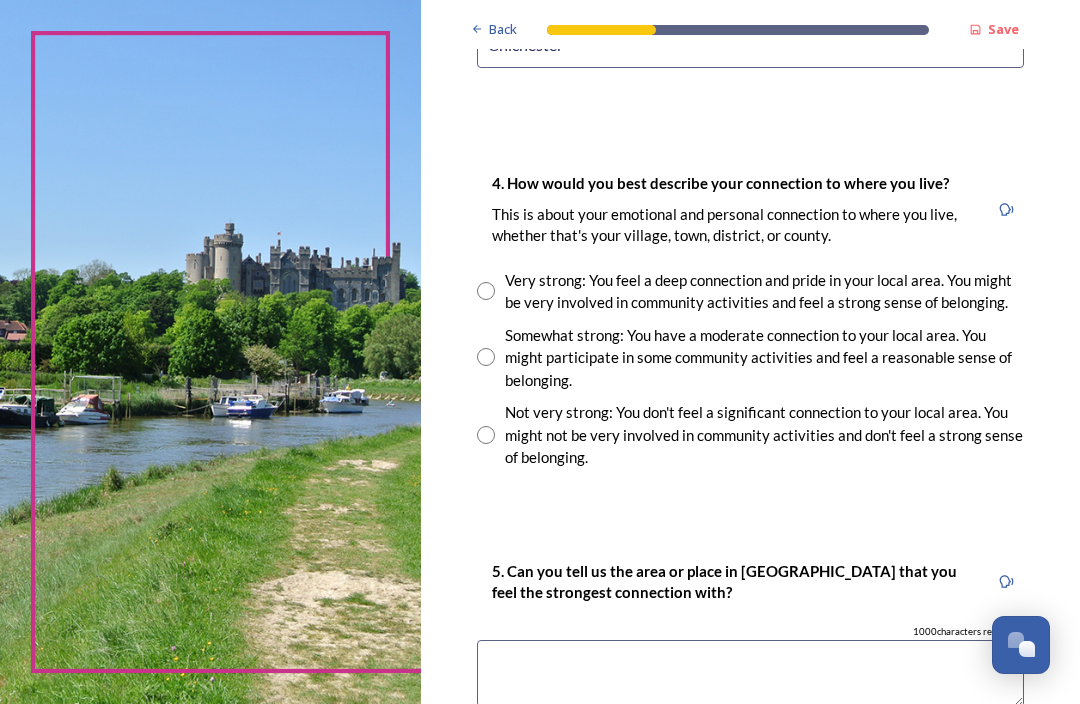 type on "Chichester" 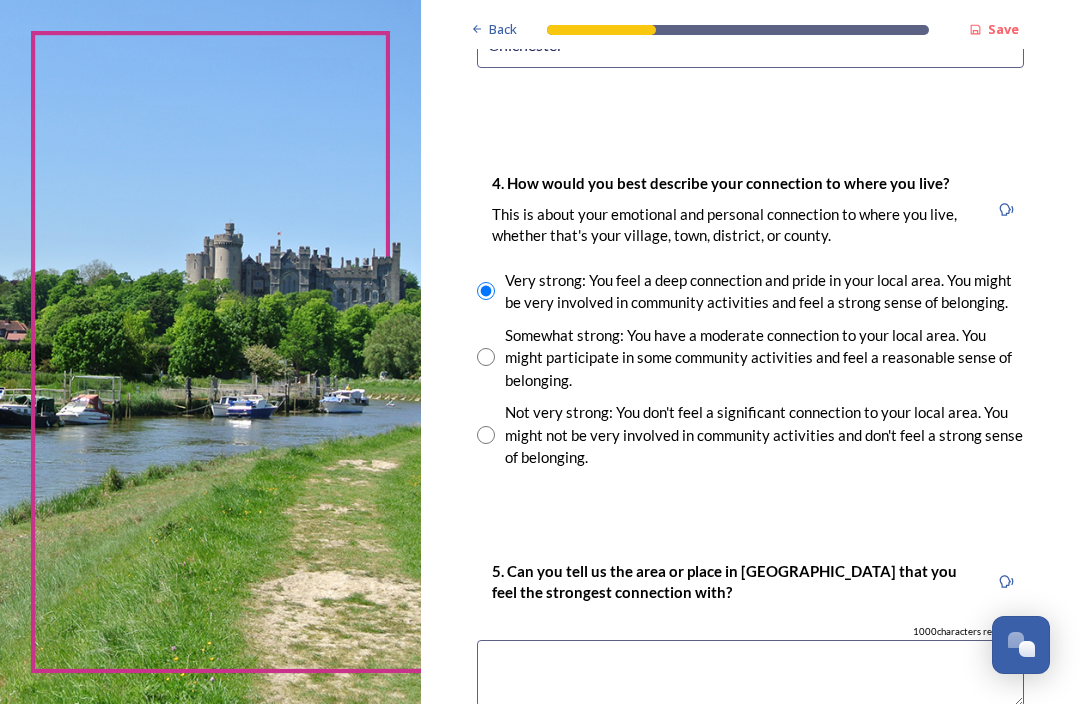 click at bounding box center (750, 673) 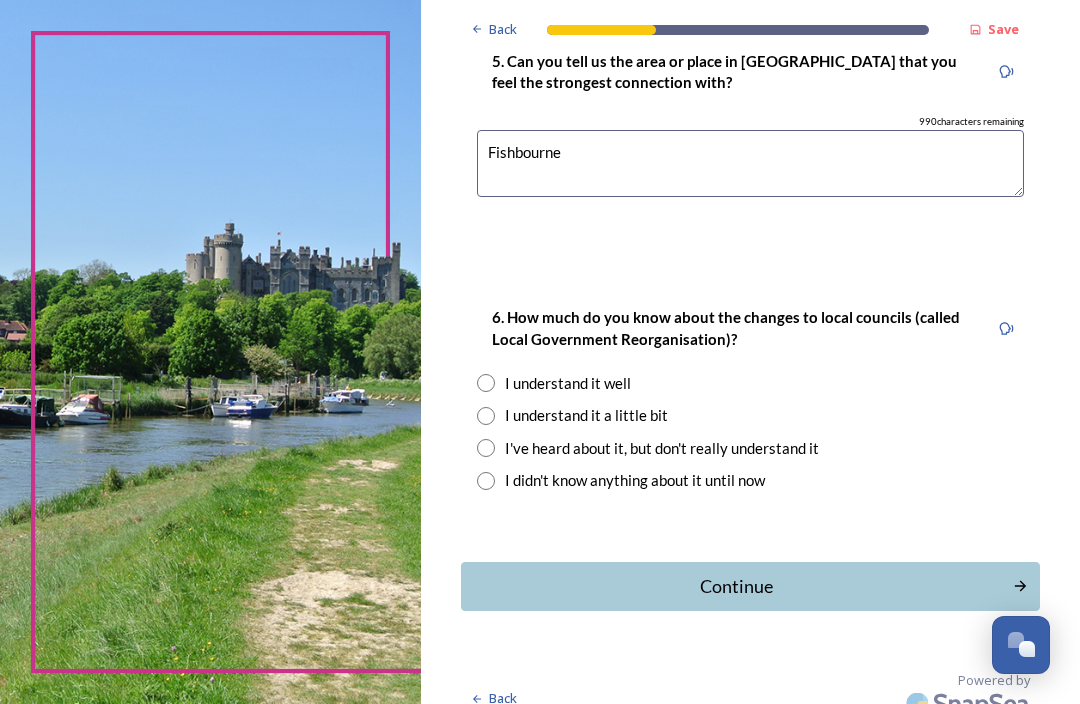 scroll, scrollTop: 1946, scrollLeft: 0, axis: vertical 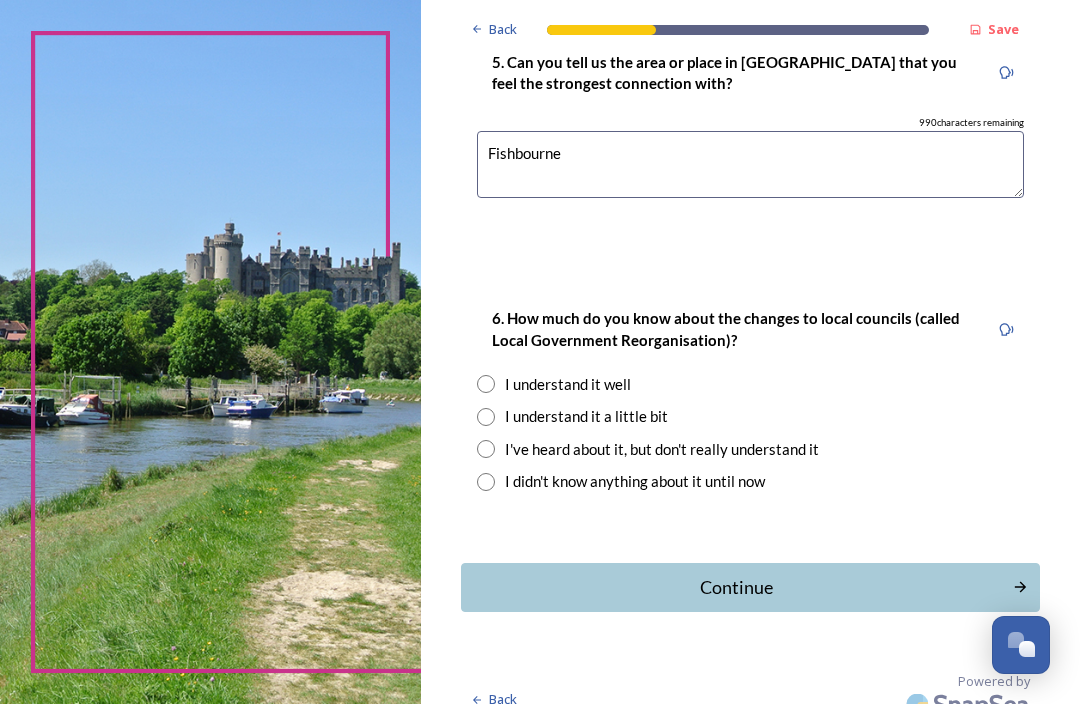 type on "Fishbourne" 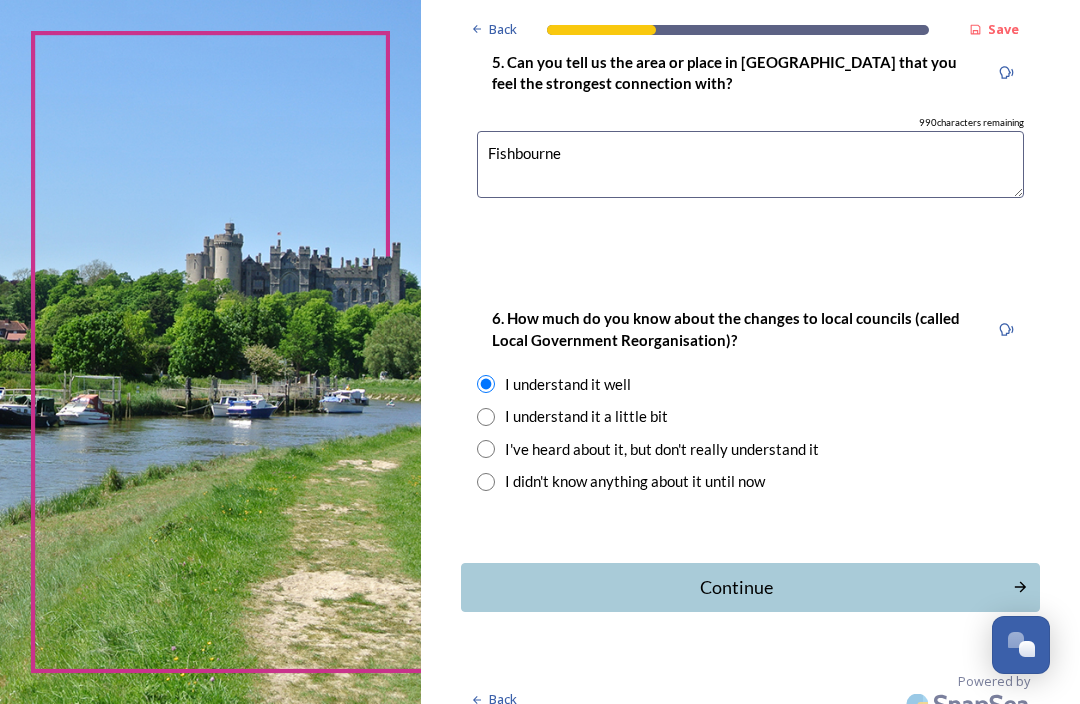 click on "Continue" at bounding box center (737, 587) 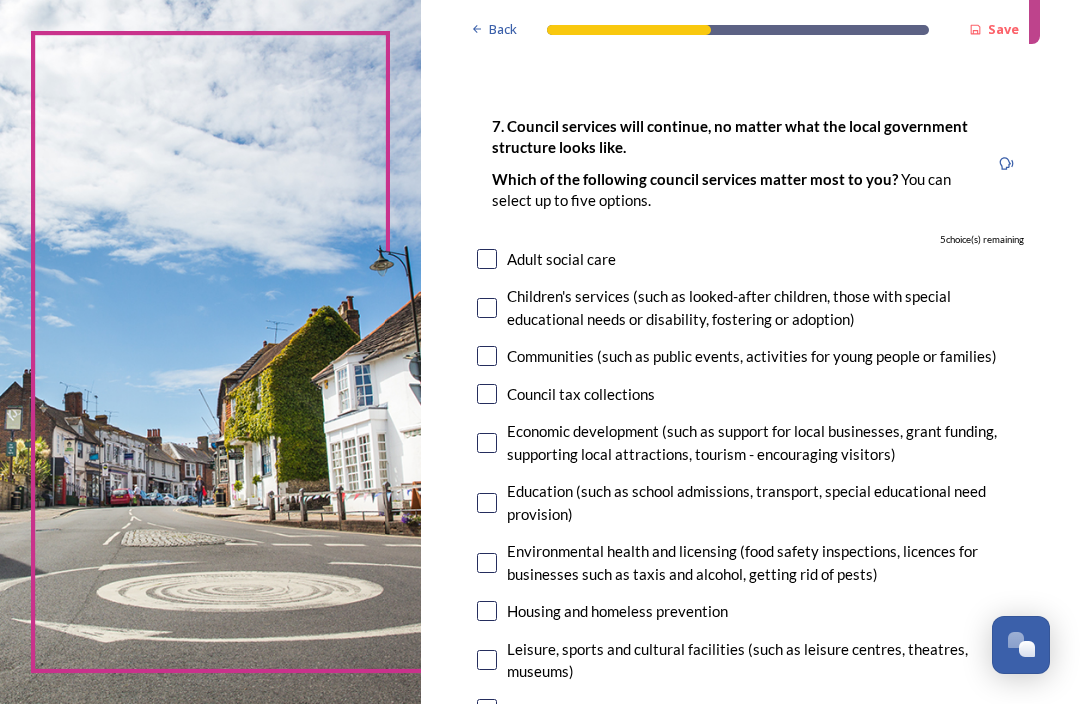 scroll, scrollTop: 81, scrollLeft: 0, axis: vertical 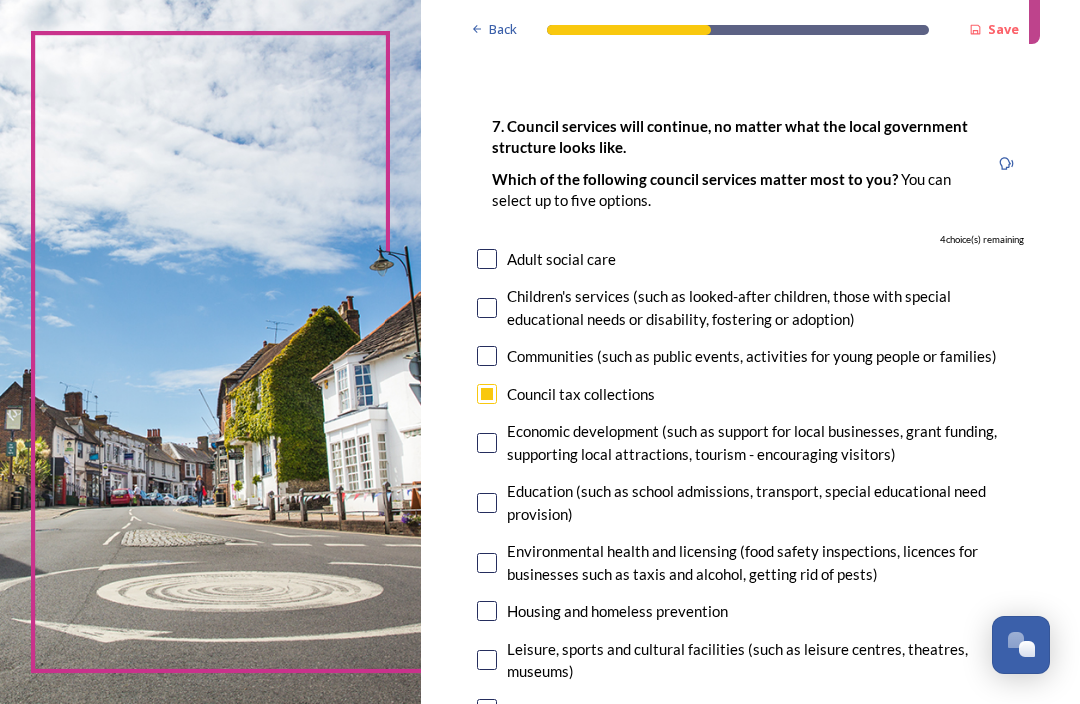click at bounding box center (487, 259) 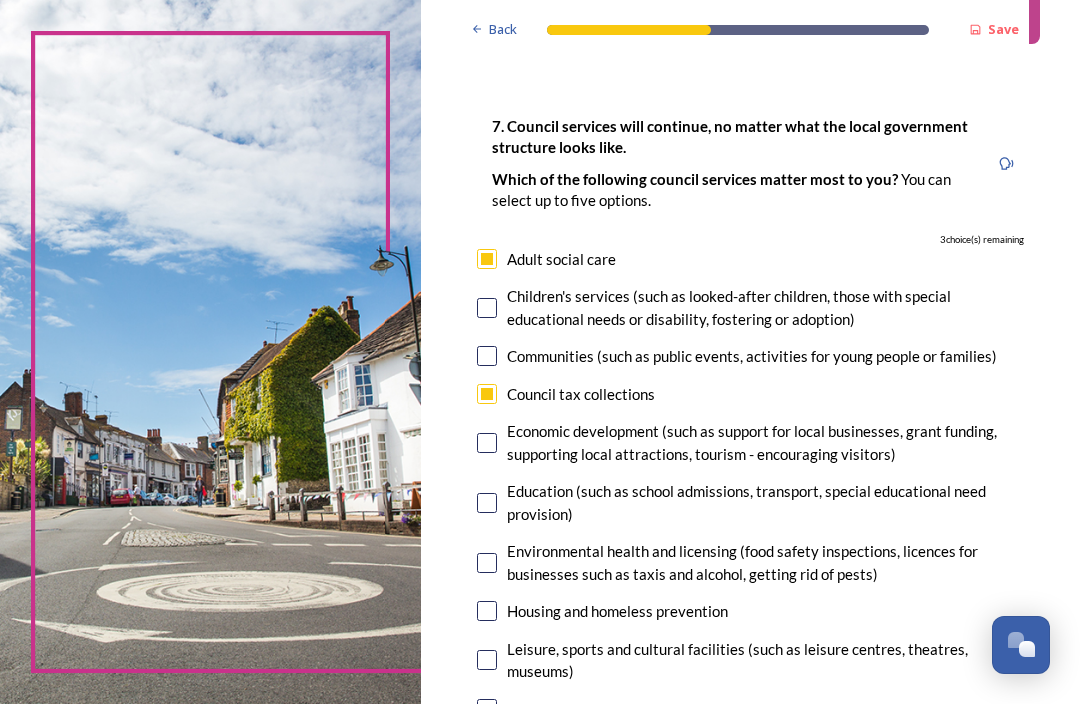 click at bounding box center (487, 443) 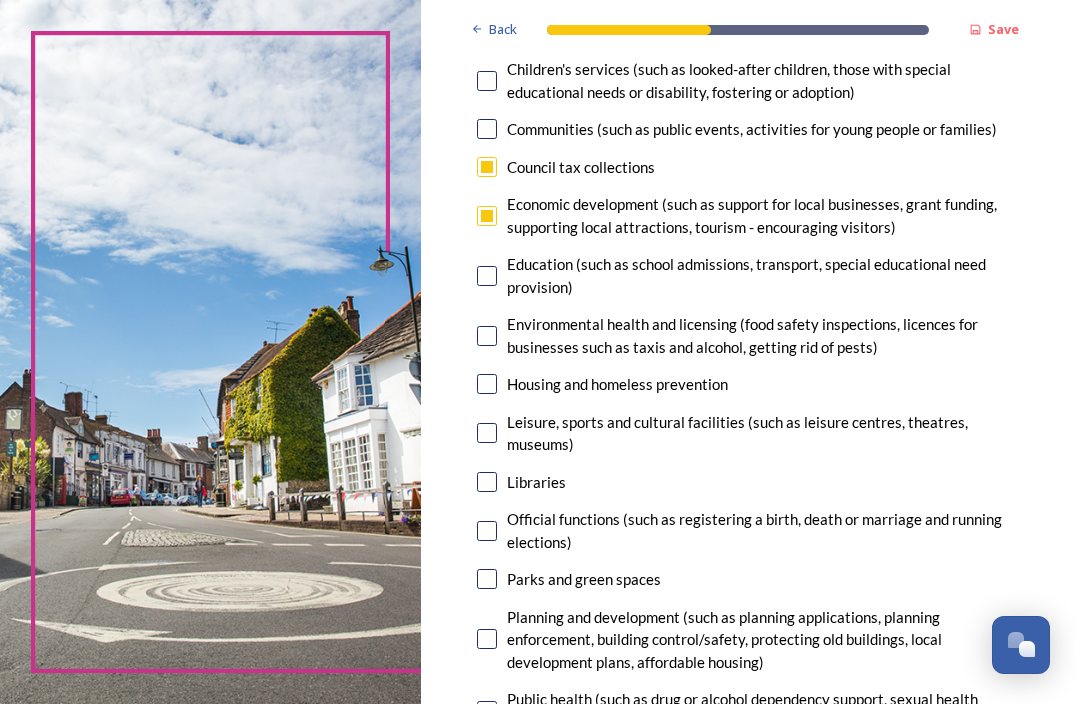 scroll, scrollTop: 308, scrollLeft: 0, axis: vertical 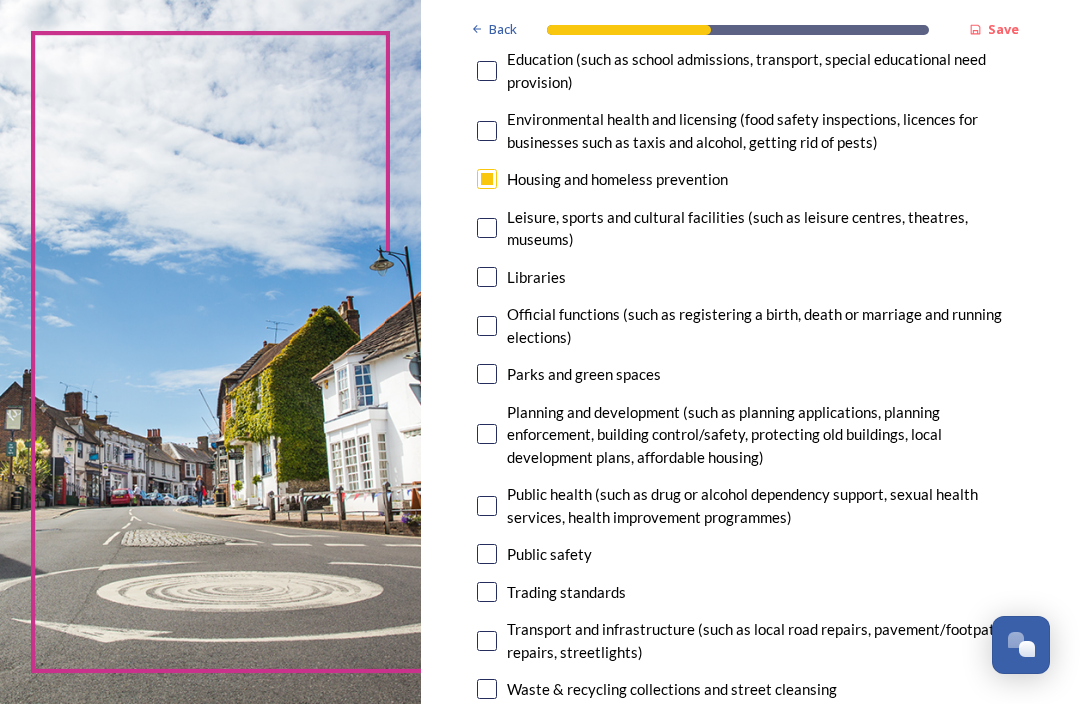 click at bounding box center (487, 434) 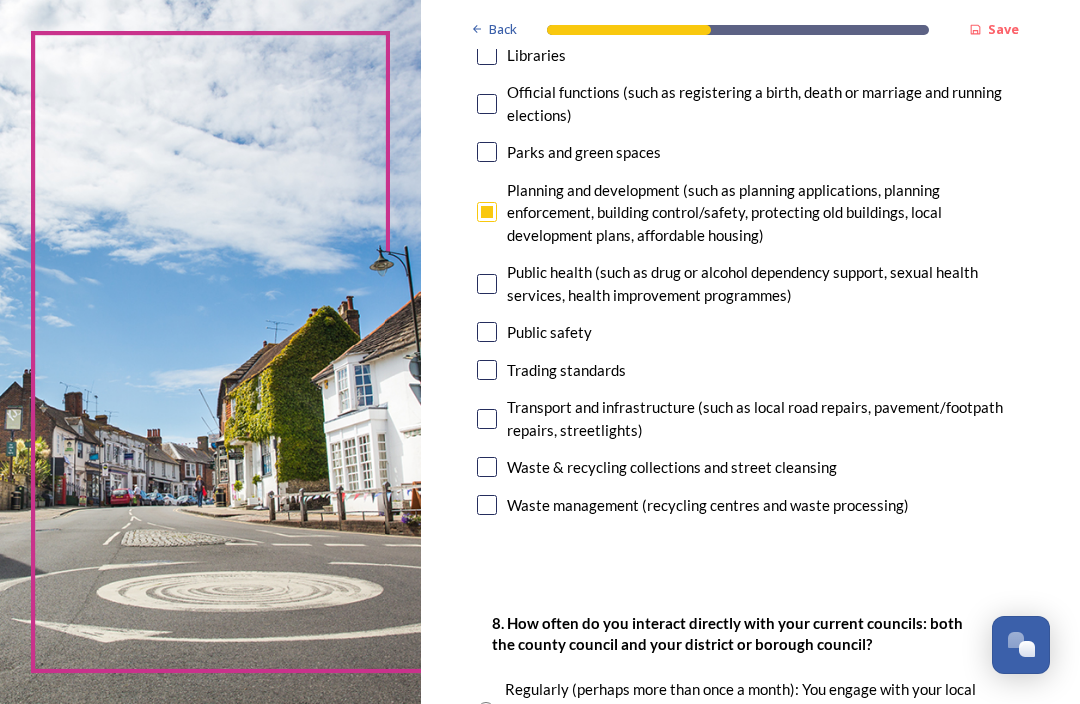 scroll, scrollTop: 735, scrollLeft: 0, axis: vertical 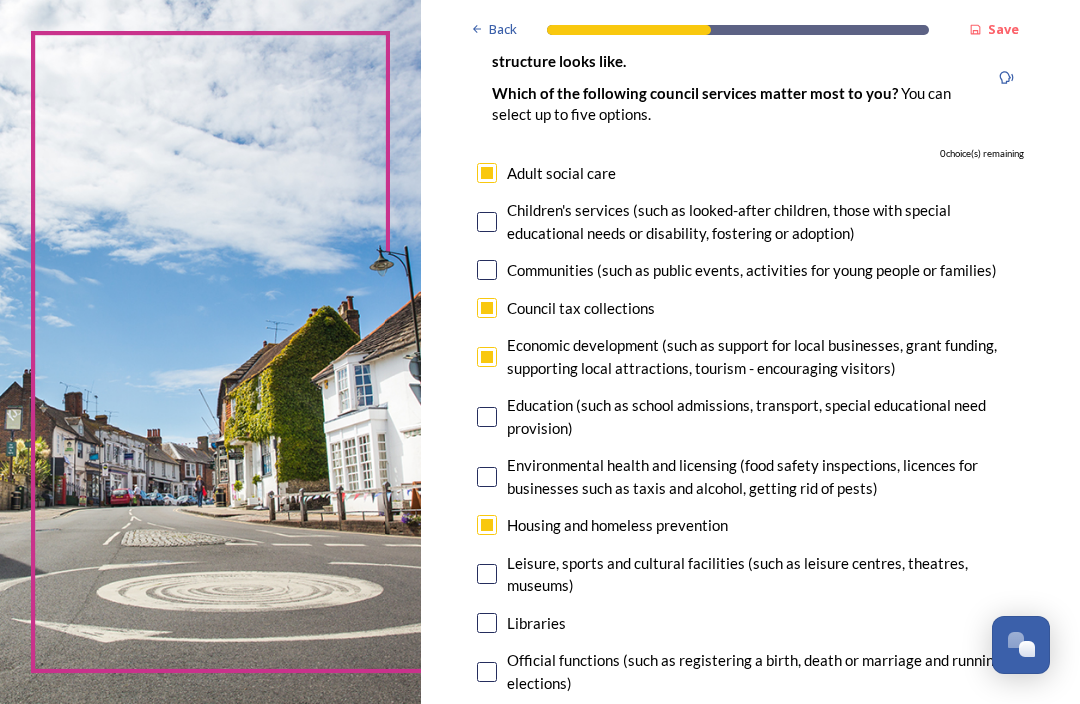 click at bounding box center [487, 308] 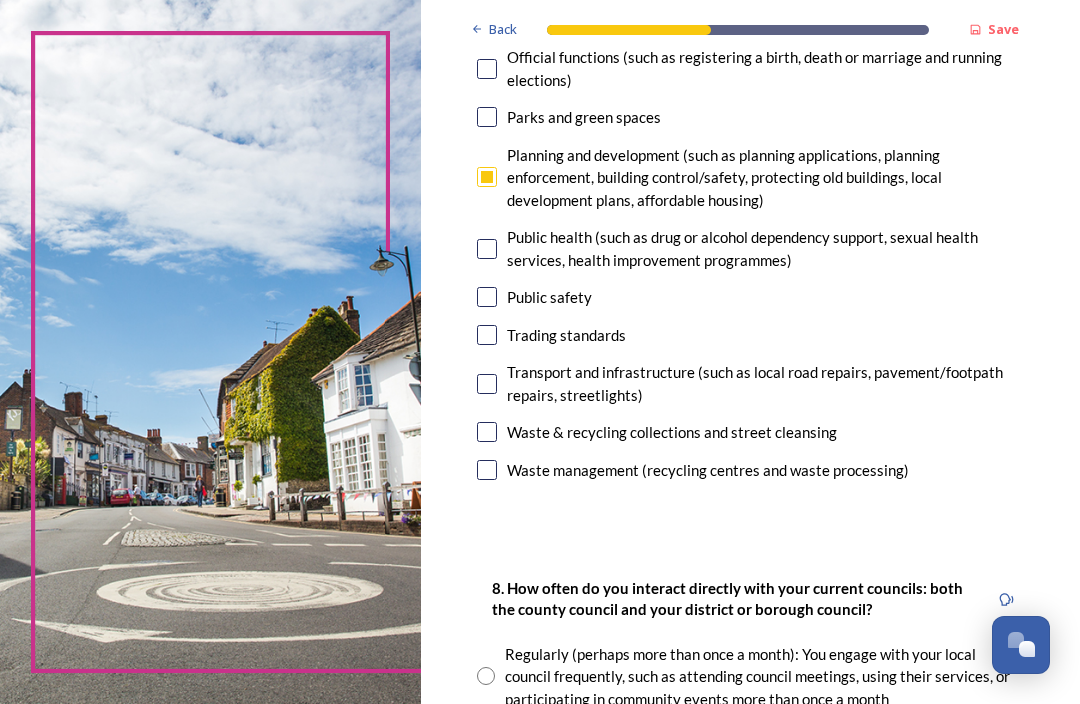 scroll, scrollTop: 771, scrollLeft: 0, axis: vertical 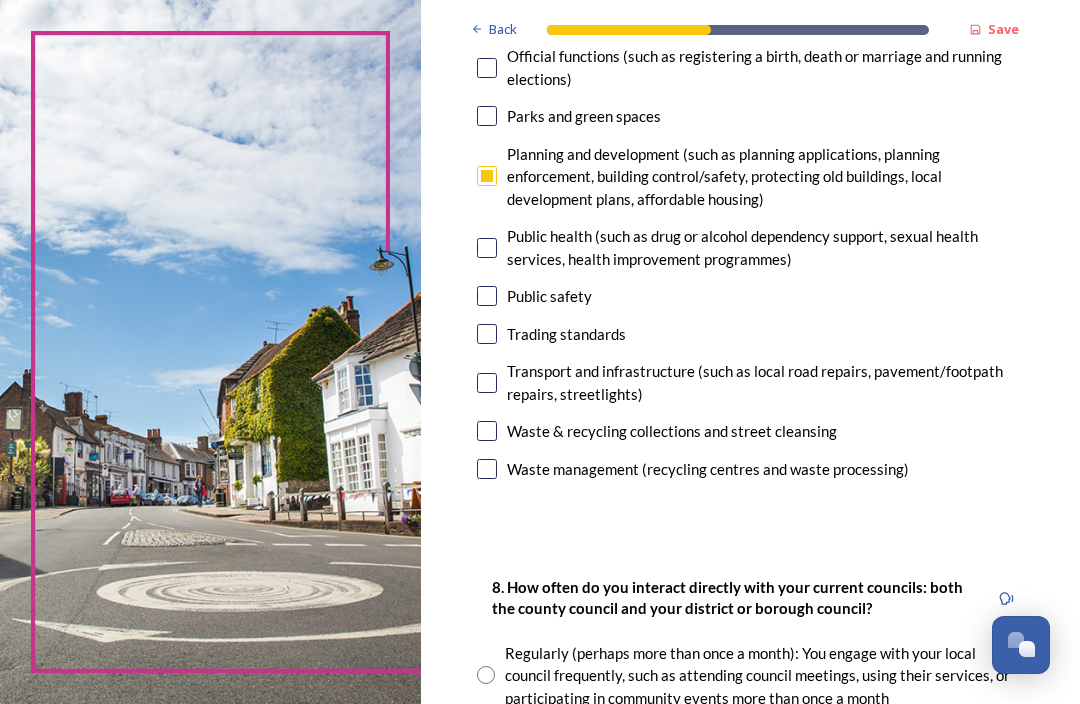 click at bounding box center (487, 431) 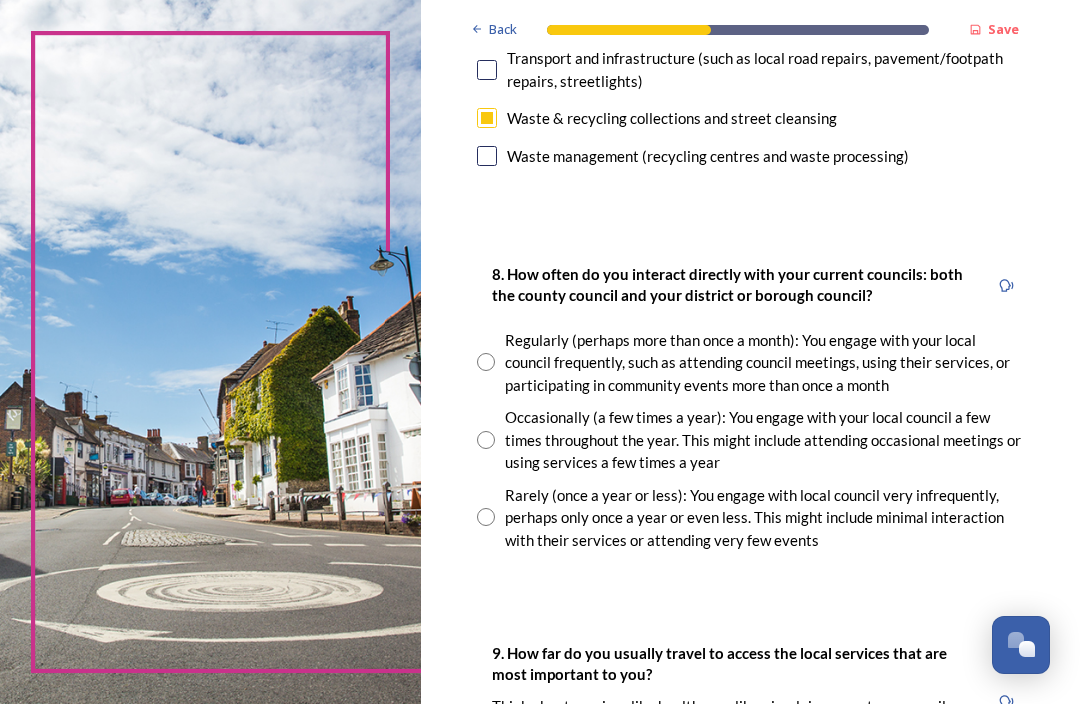 scroll, scrollTop: 1084, scrollLeft: 0, axis: vertical 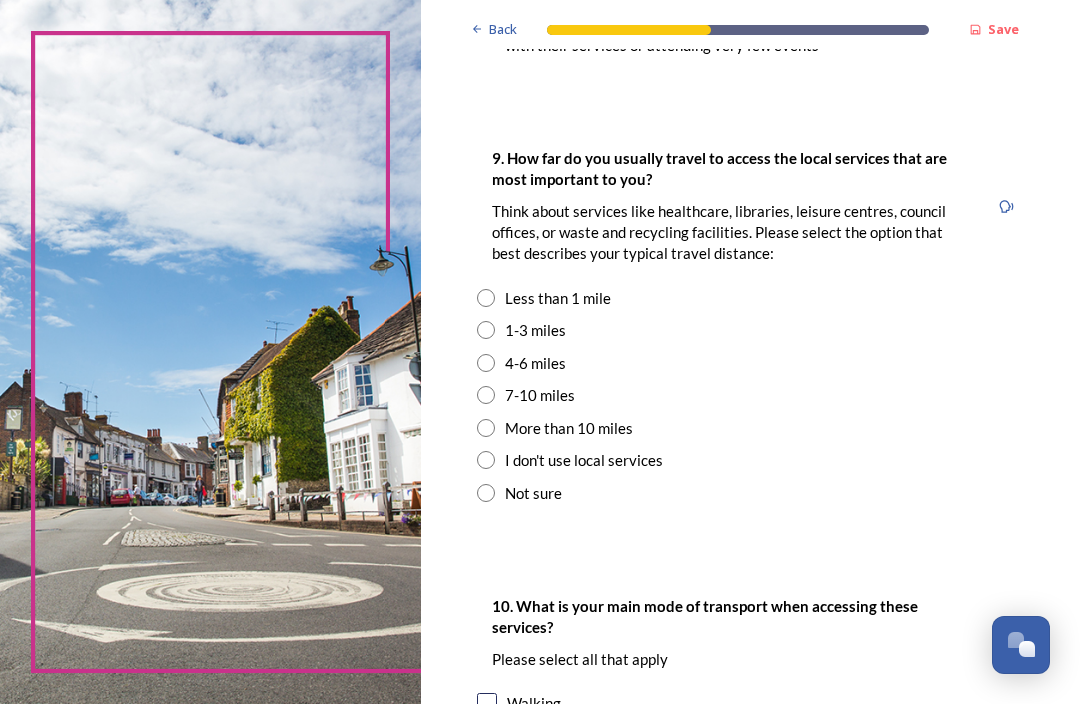 click at bounding box center [486, 363] 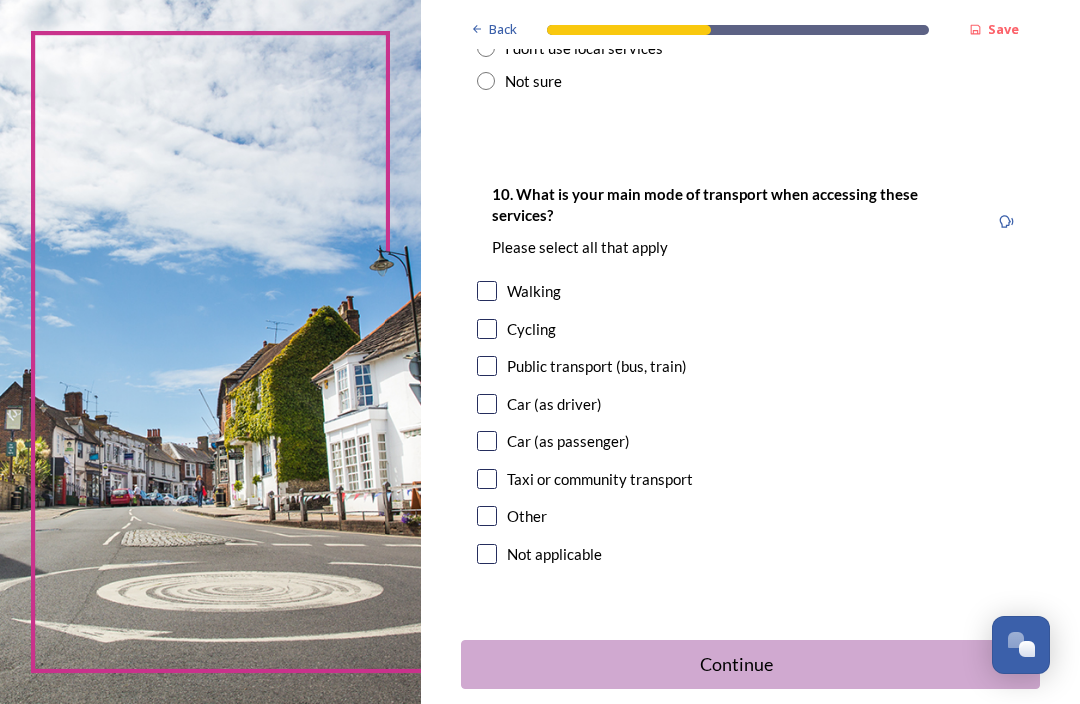 scroll, scrollTop: 1991, scrollLeft: 0, axis: vertical 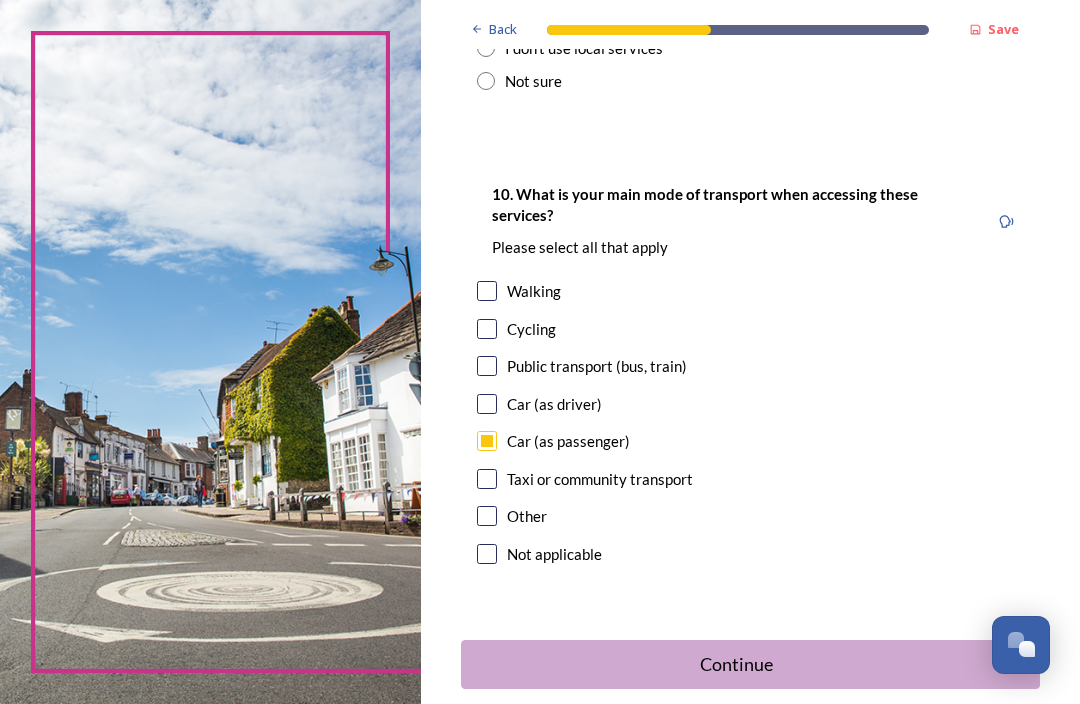click on "Continue" at bounding box center [737, 664] 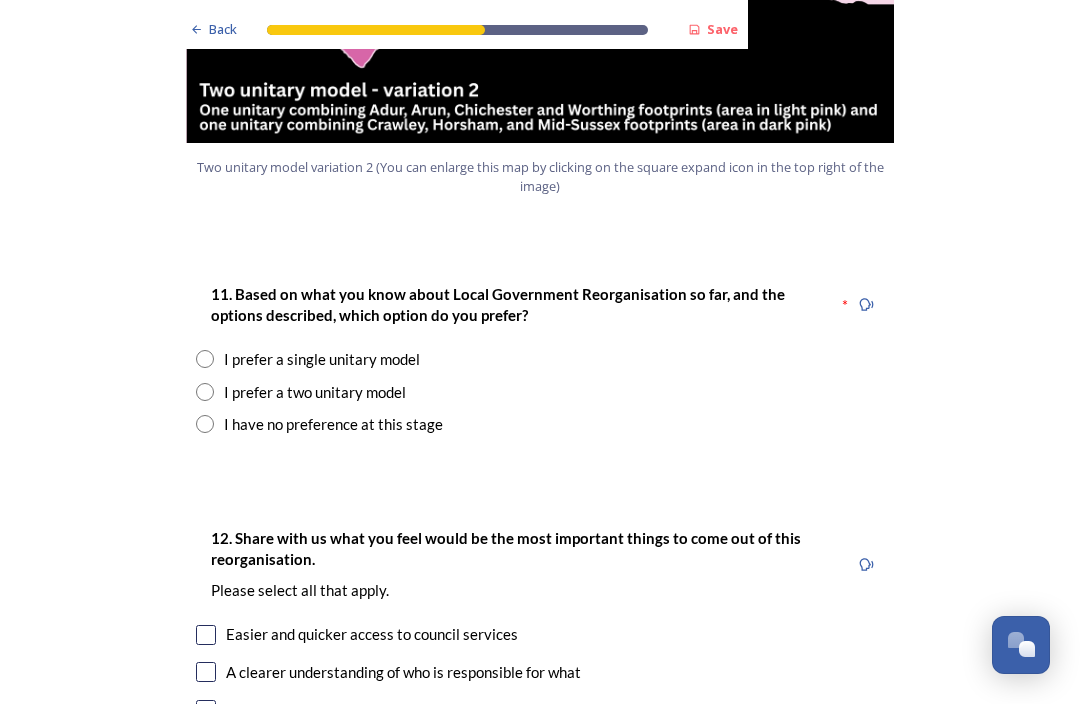 scroll, scrollTop: 2516, scrollLeft: 0, axis: vertical 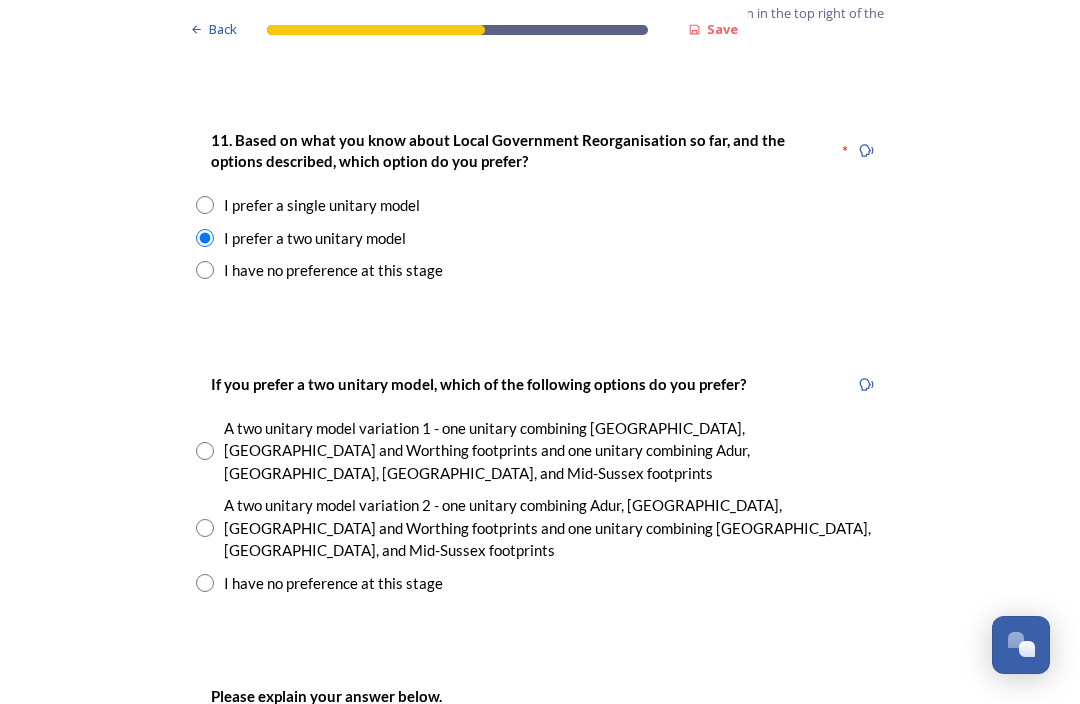 click at bounding box center (205, 528) 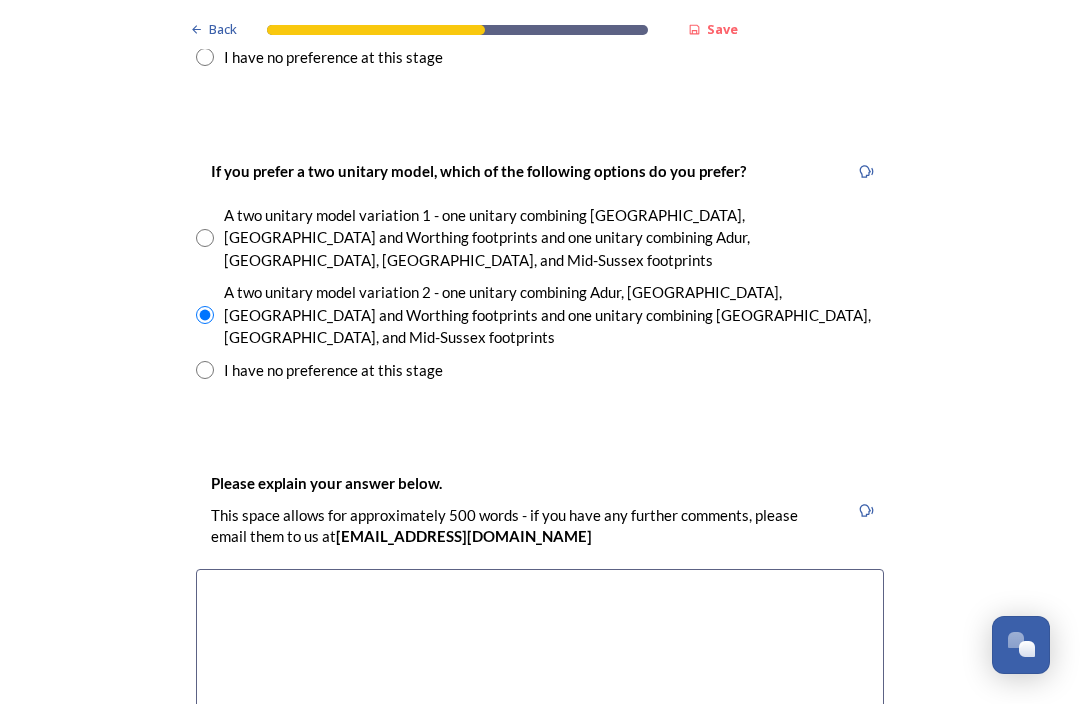 scroll, scrollTop: 2892, scrollLeft: 0, axis: vertical 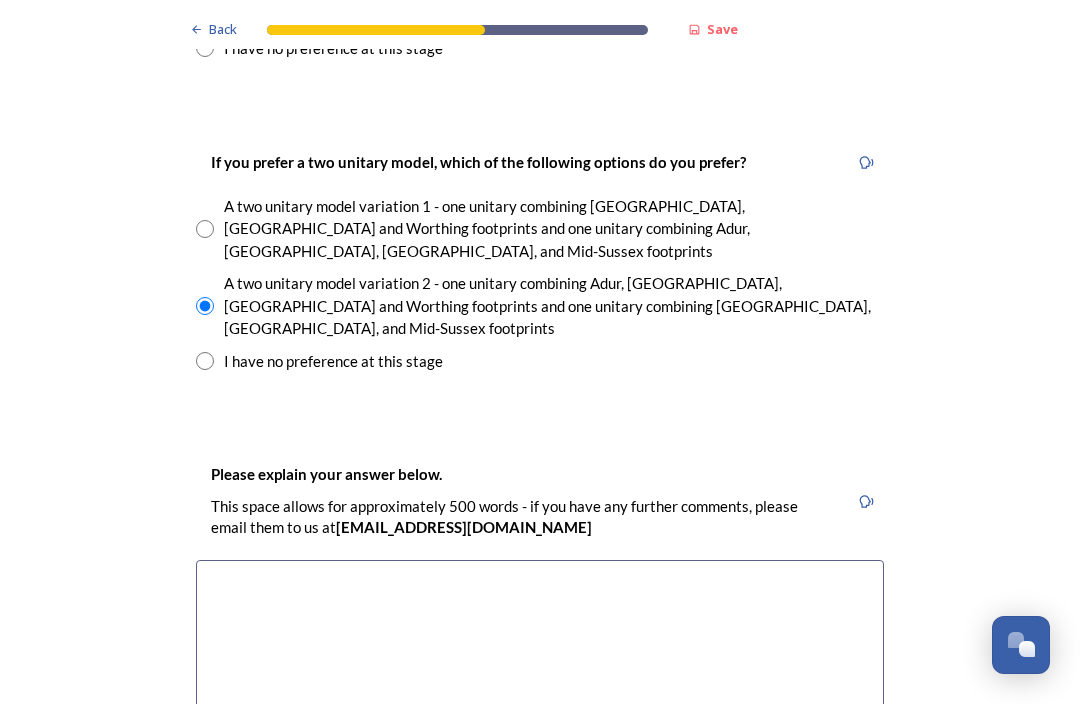 click at bounding box center [540, 672] 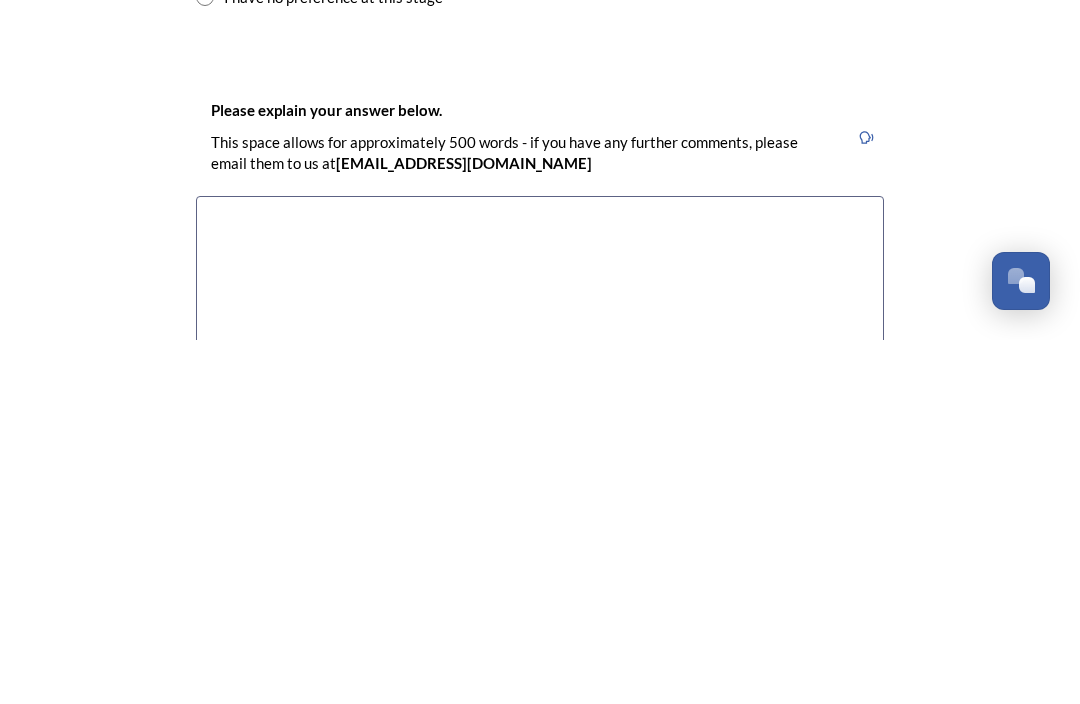 type on "L" 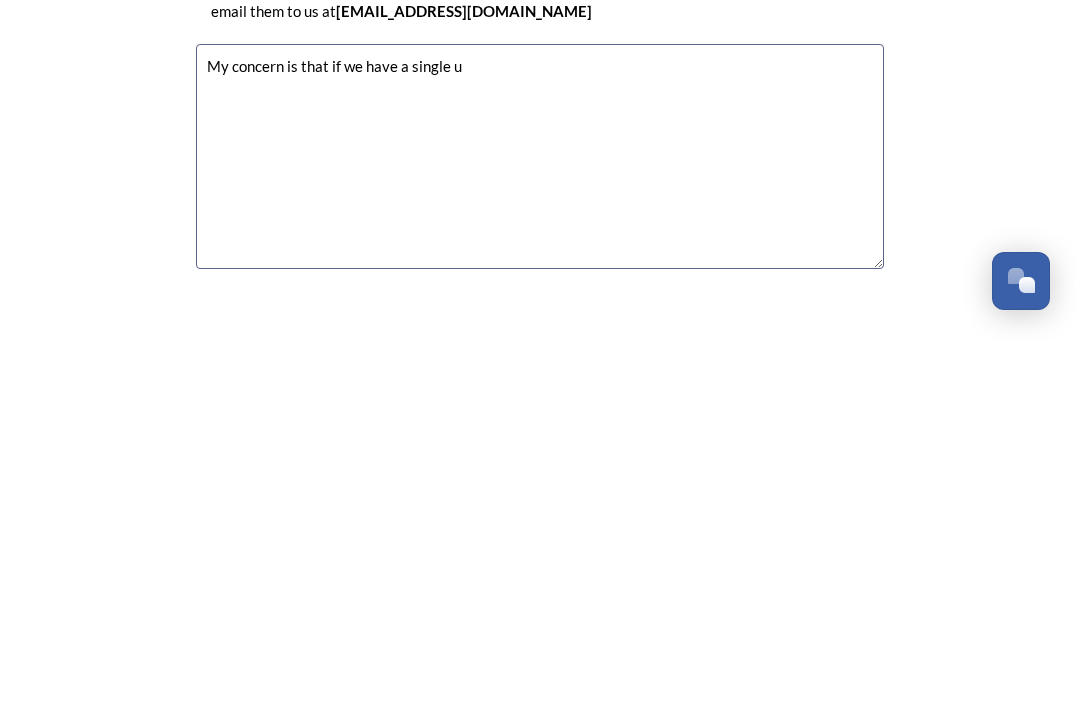 scroll, scrollTop: 3054, scrollLeft: 0, axis: vertical 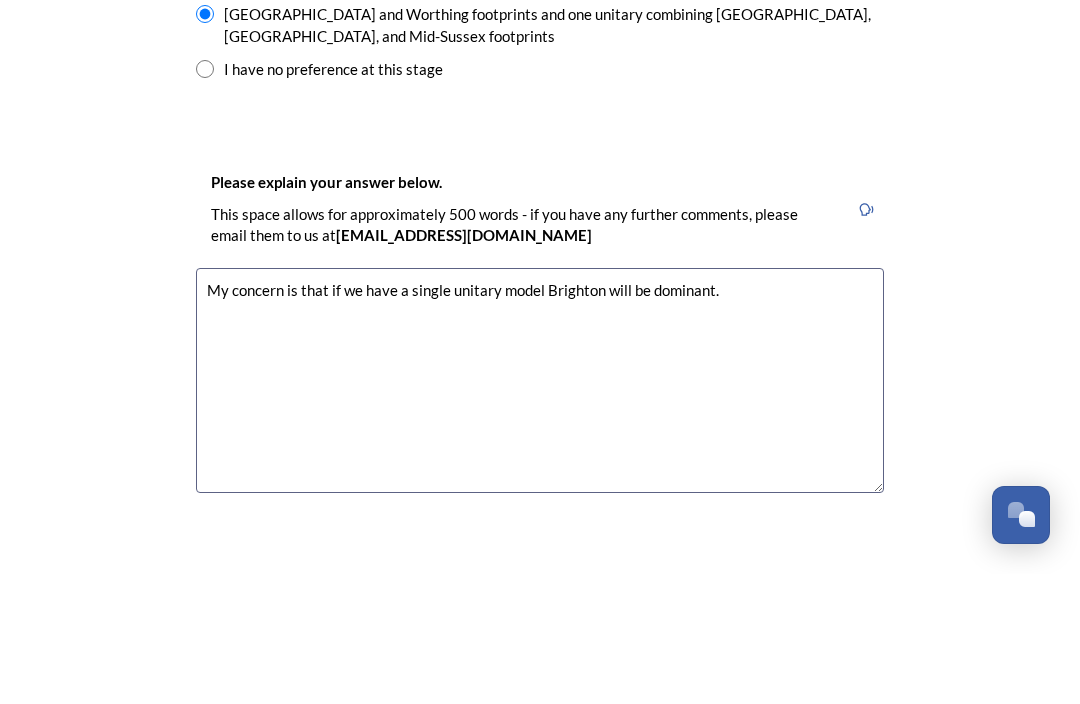 click on "My concern is that if we have a single unitary model Brighton will be dominant." at bounding box center (540, 510) 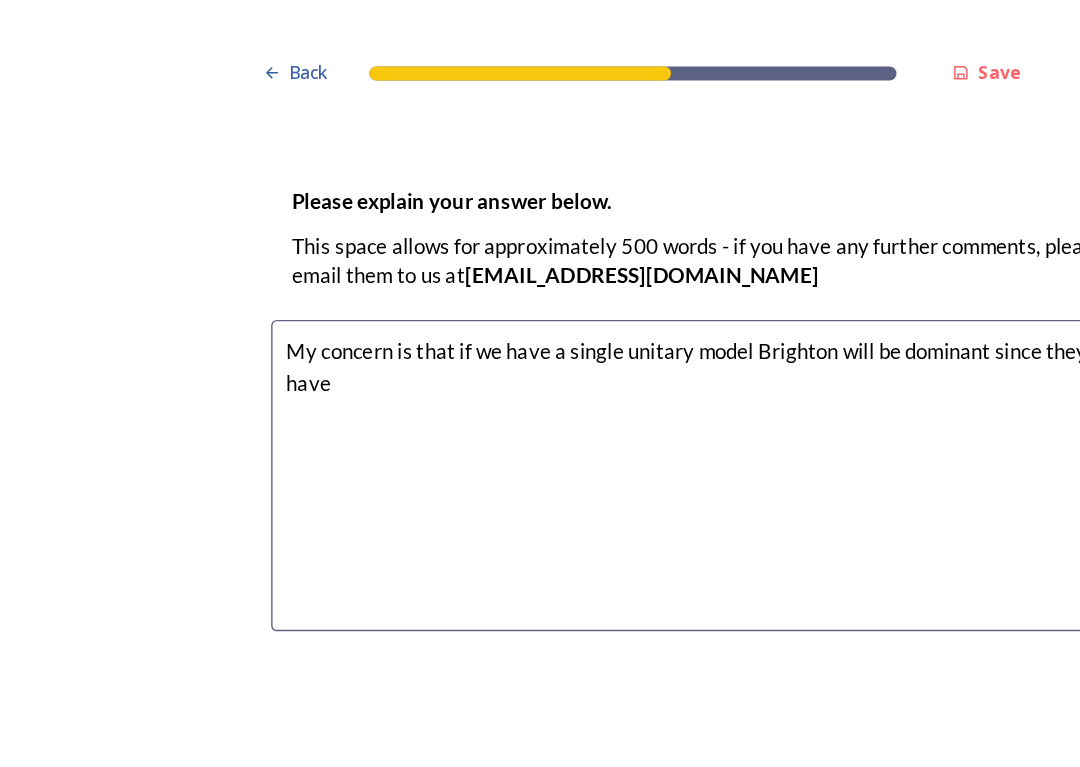 scroll, scrollTop: 3244, scrollLeft: 0, axis: vertical 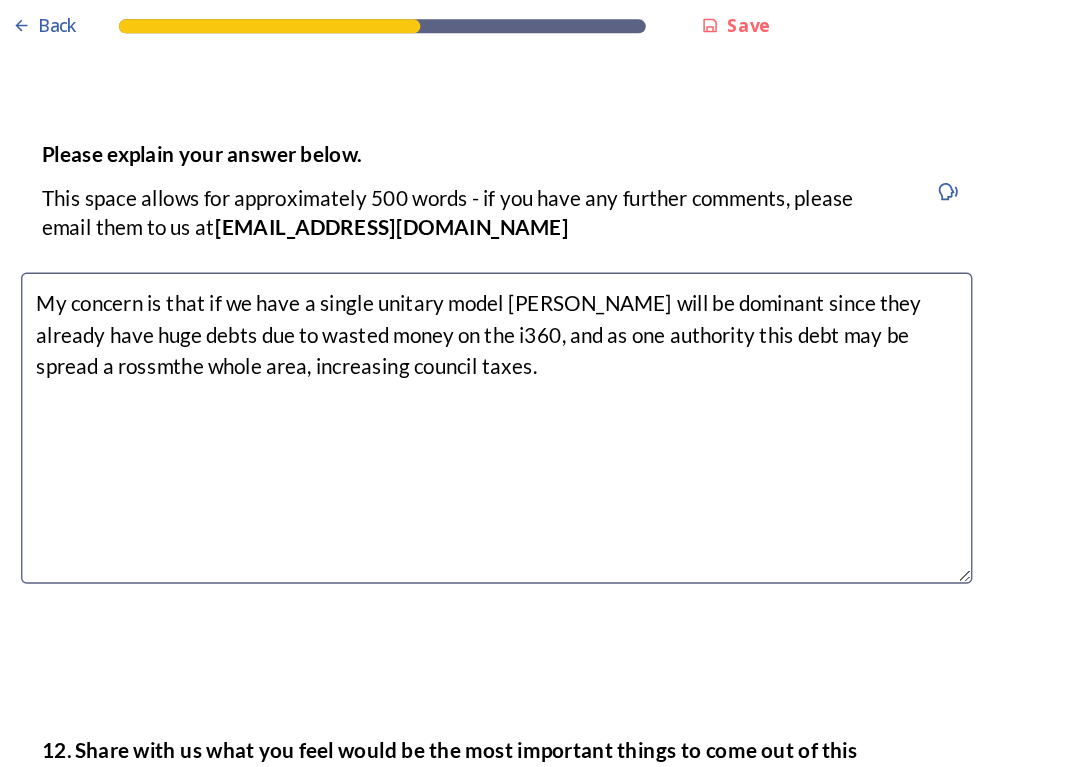 click on "My concern is that if we have a single unitary model [PERSON_NAME] will be dominant since they already have huge debts due to wasted money on the i360, and as one authority this debt may be spread a rossmthe whole area, increasing council taxes." at bounding box center (540, 320) 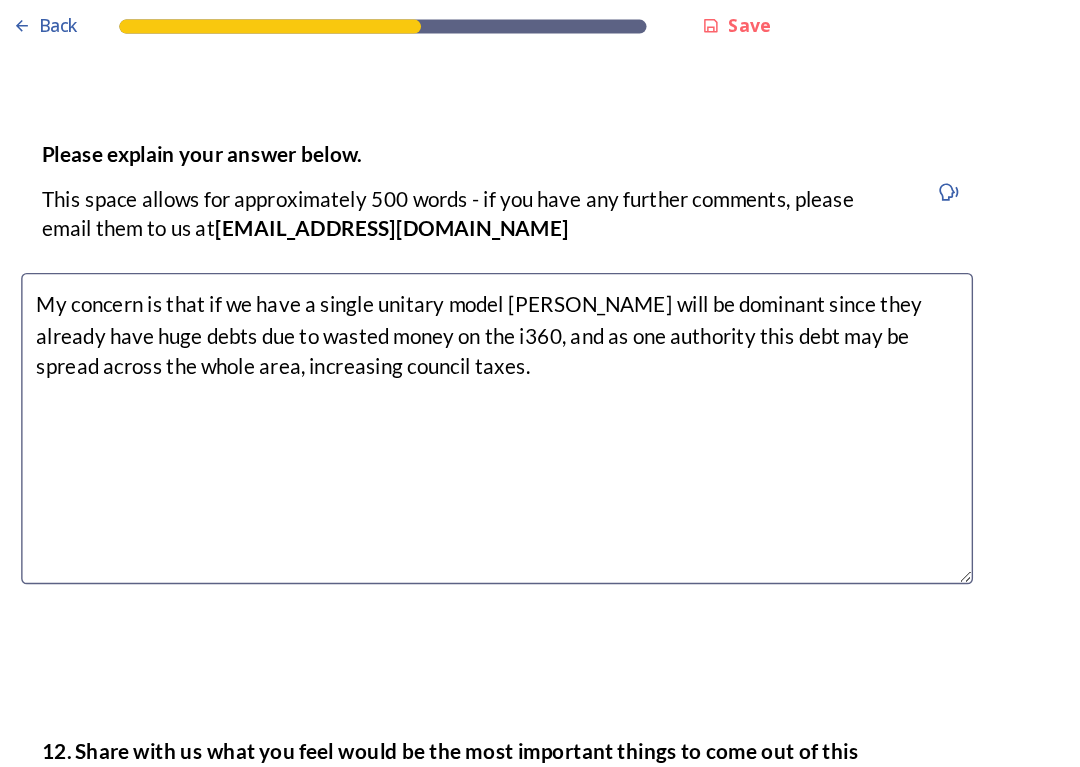 click on "My concern is that if we have a single unitary model [PERSON_NAME] will be dominant since they already have huge debts due to wasted money on the i360, and as one authority this debt may be spread across the whole area, increasing council taxes." at bounding box center [540, 320] 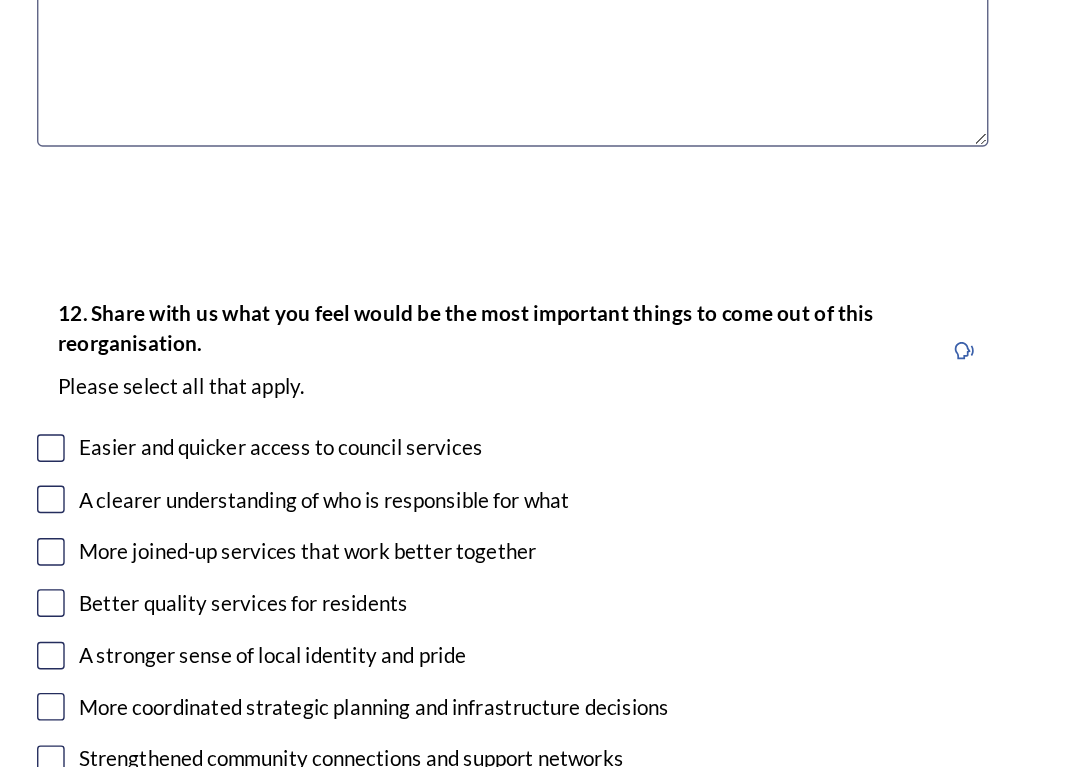 scroll, scrollTop: 3472, scrollLeft: 0, axis: vertical 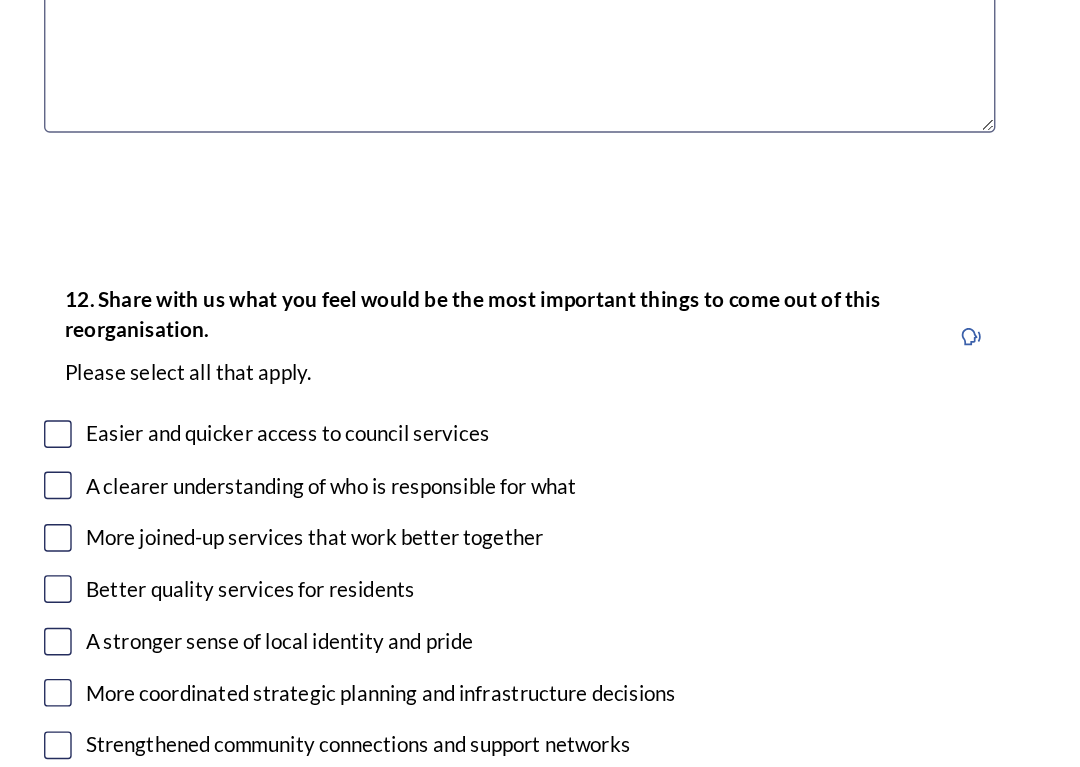 type on "My concern is that if we have a single unitary model [PERSON_NAME] will be dominant since they already have huge debts due to wasted money on the i360, and as one authority this debt may be spread across the whole area, increasing council taxes." 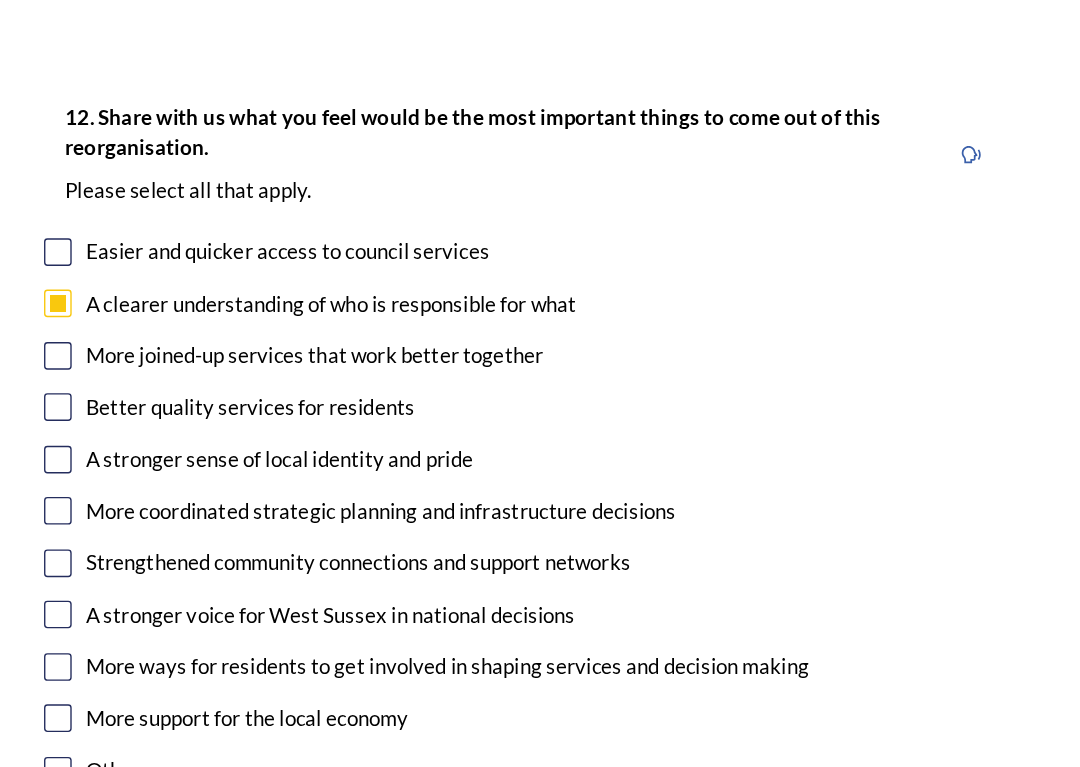 scroll, scrollTop: 3604, scrollLeft: 0, axis: vertical 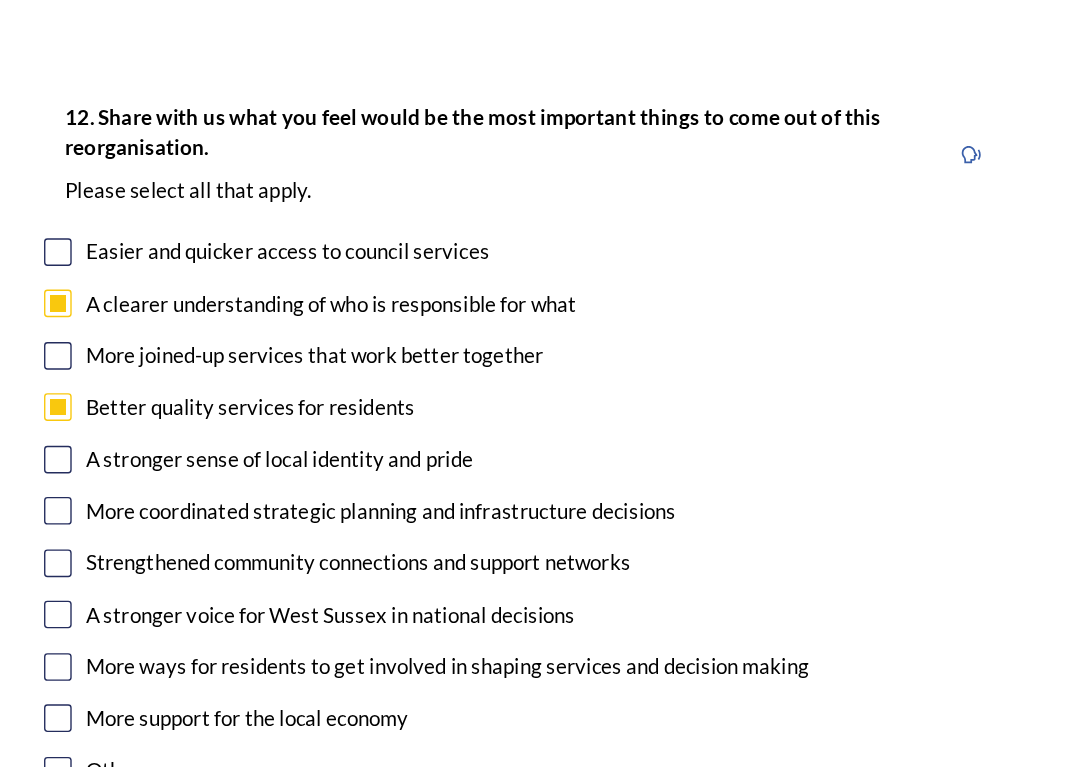 click at bounding box center (206, 478) 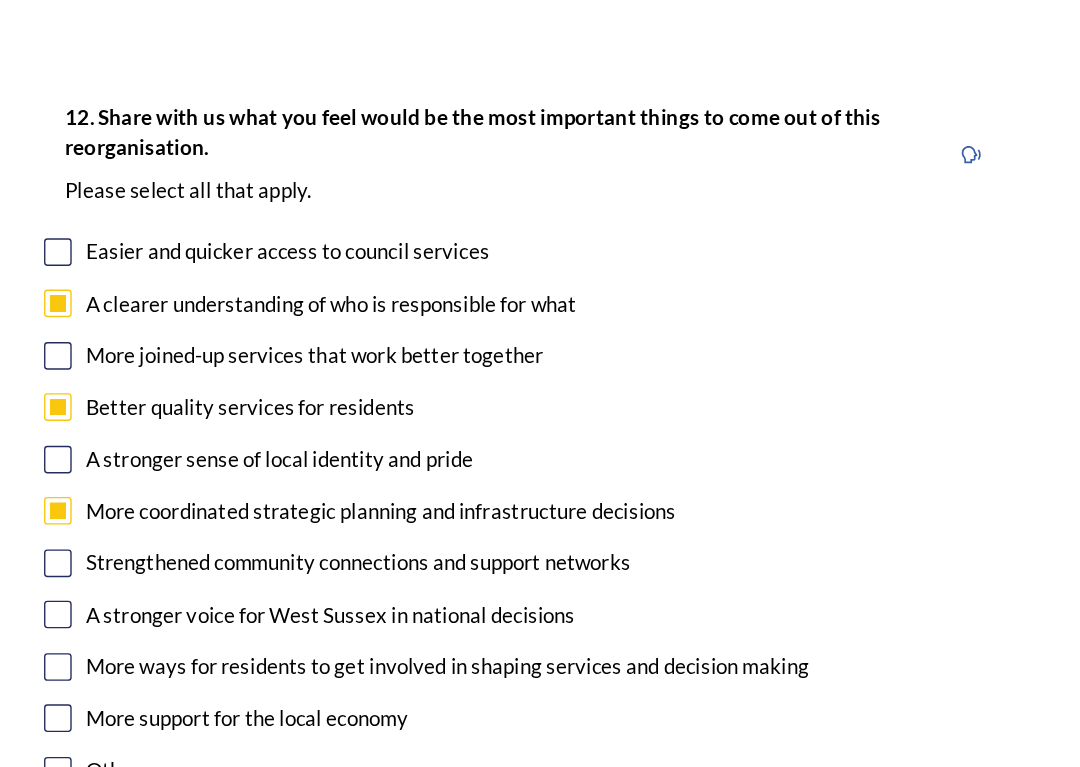 click at bounding box center (206, 591) 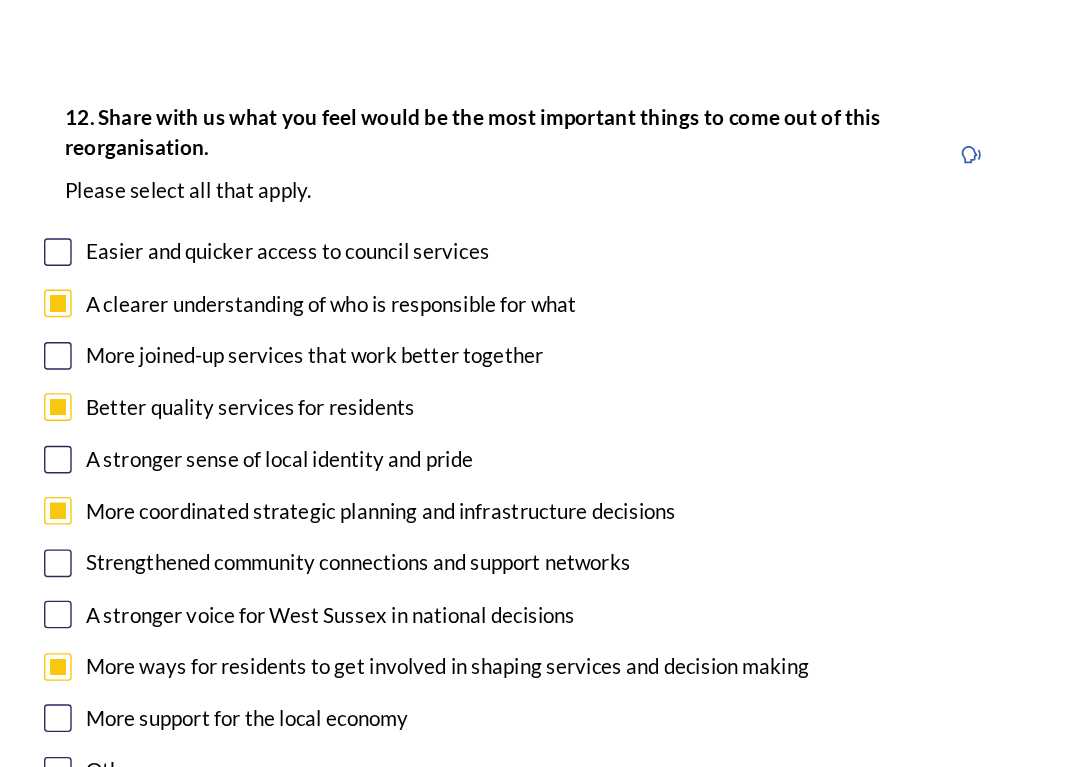 click at bounding box center (206, 628) 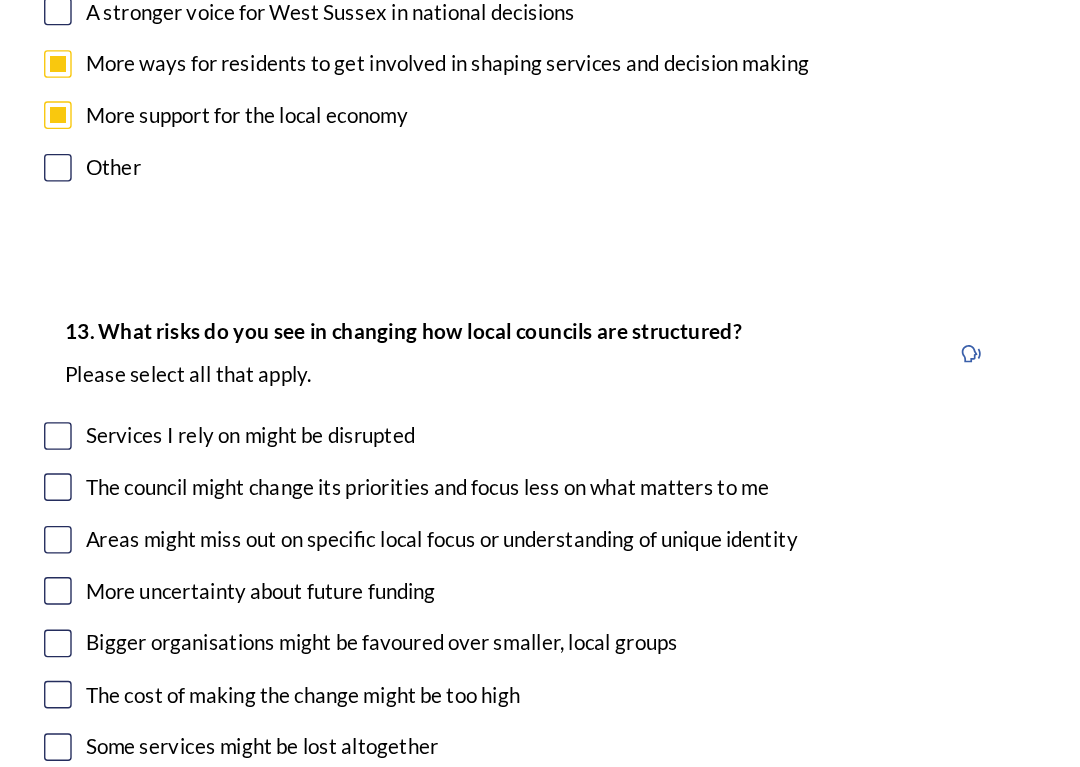 scroll, scrollTop: 4041, scrollLeft: 0, axis: vertical 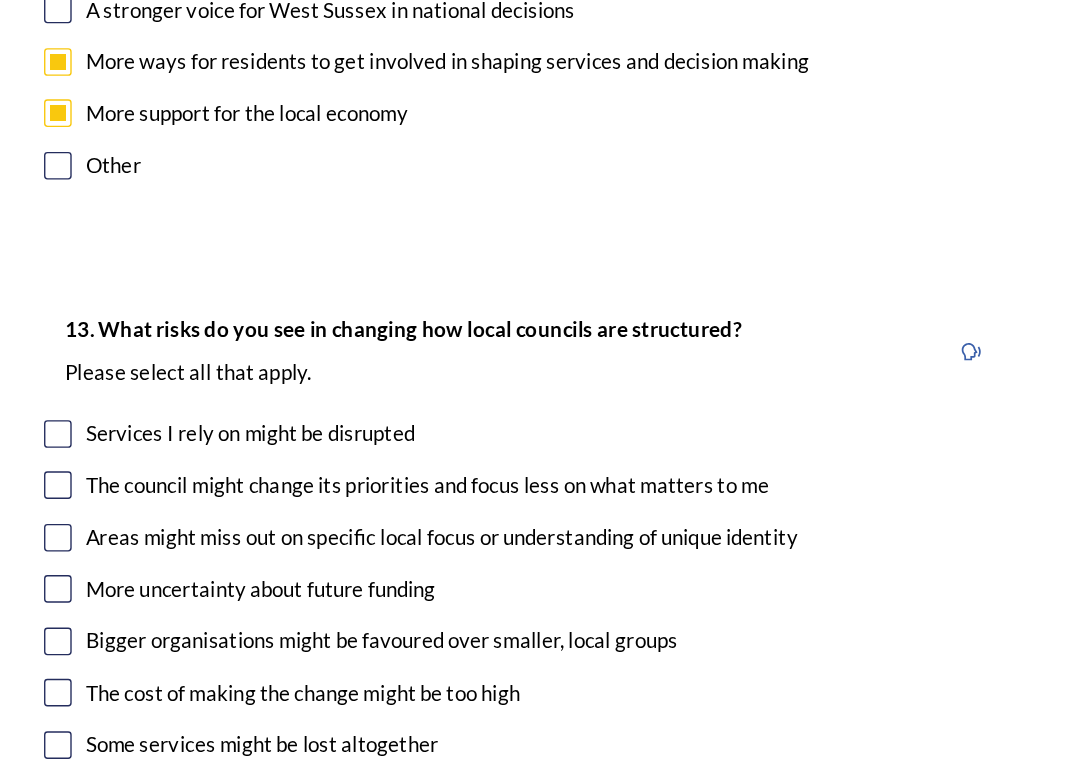 click at bounding box center [206, 498] 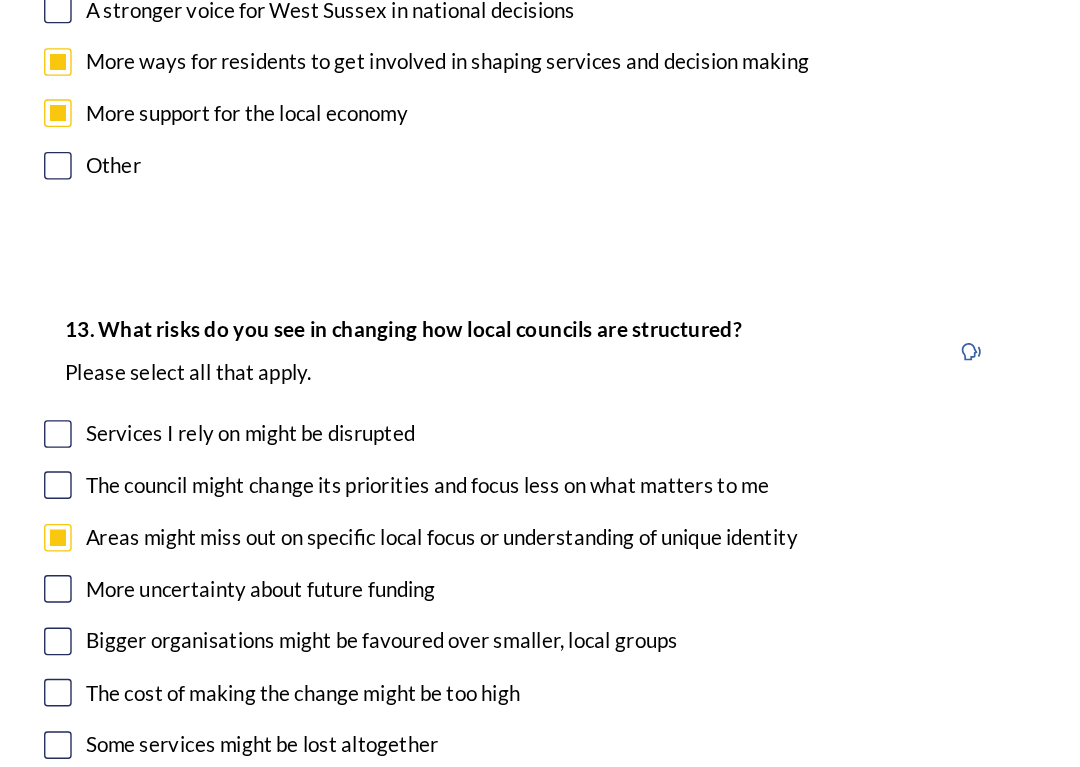 click at bounding box center (206, 535) 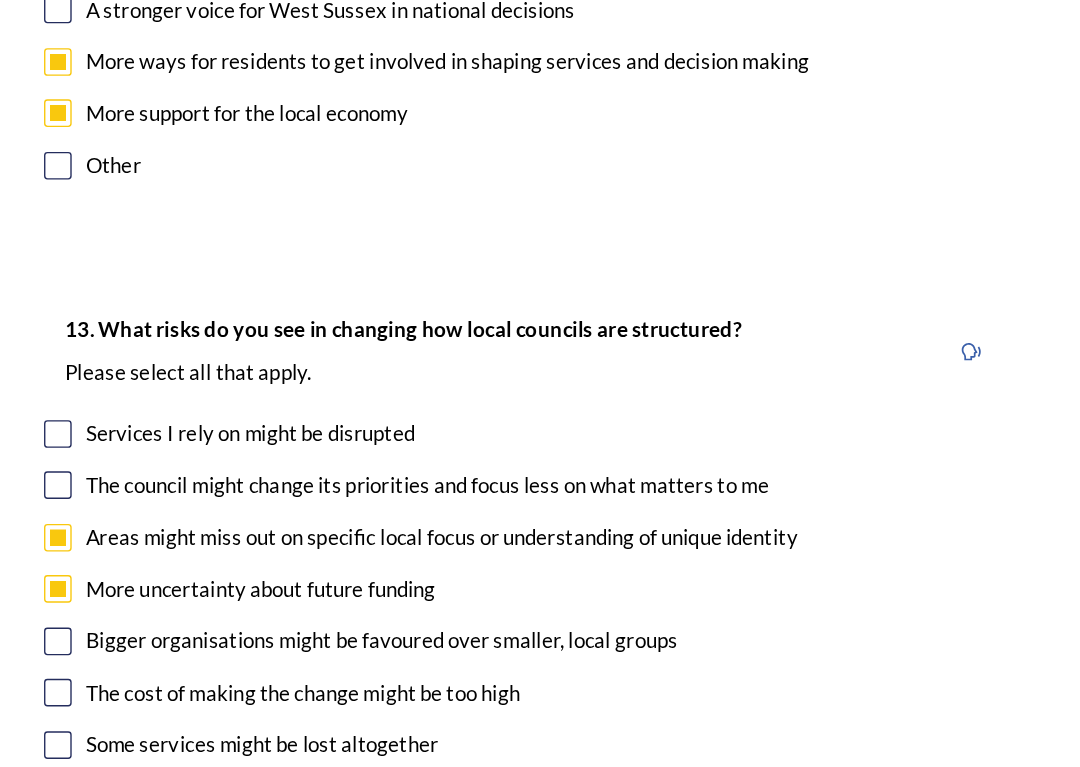 click at bounding box center (206, 573) 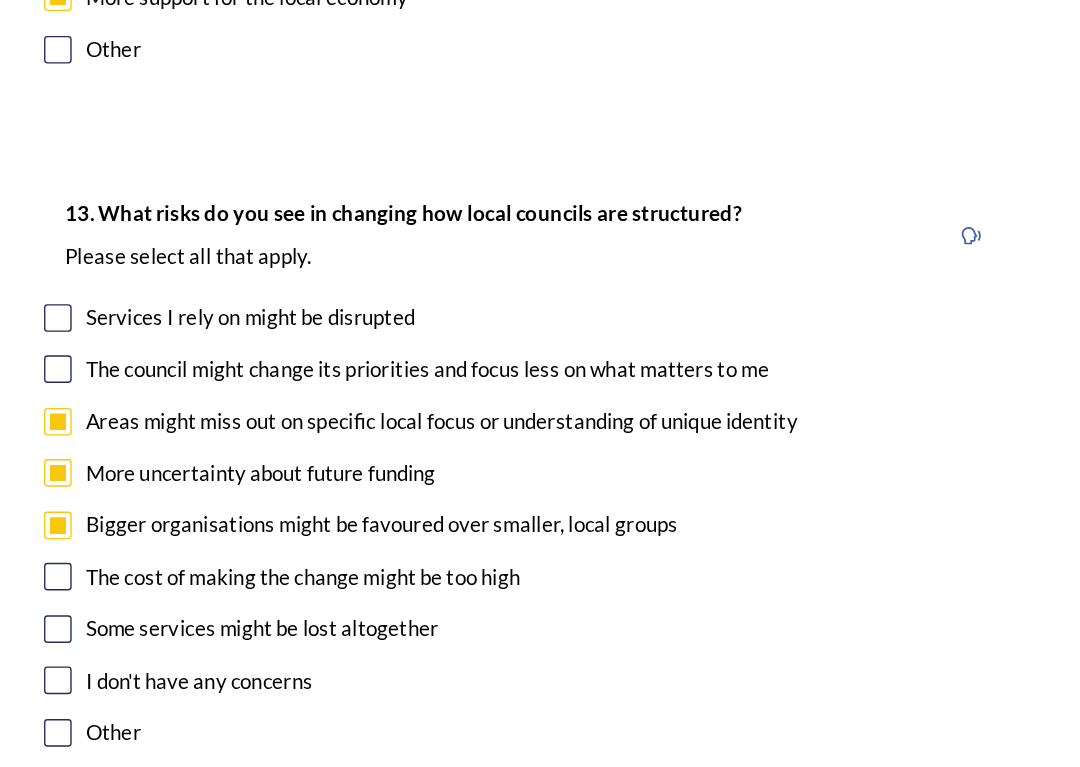 scroll, scrollTop: 4125, scrollLeft: 0, axis: vertical 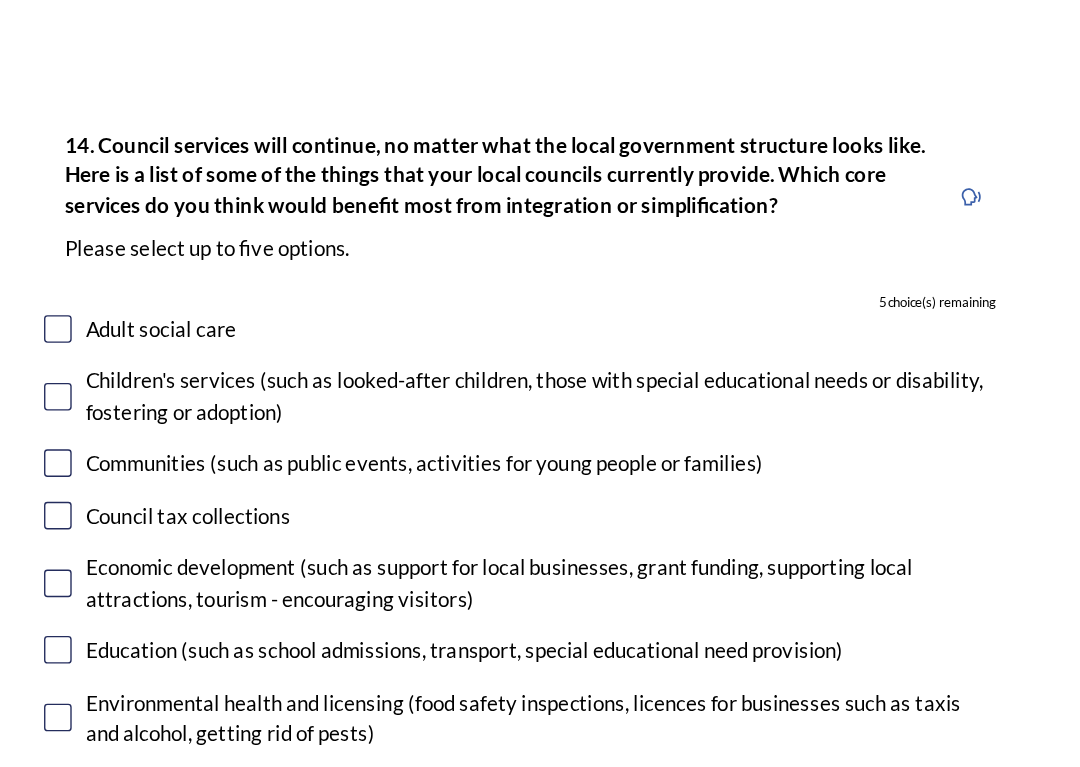 click at bounding box center [206, 347] 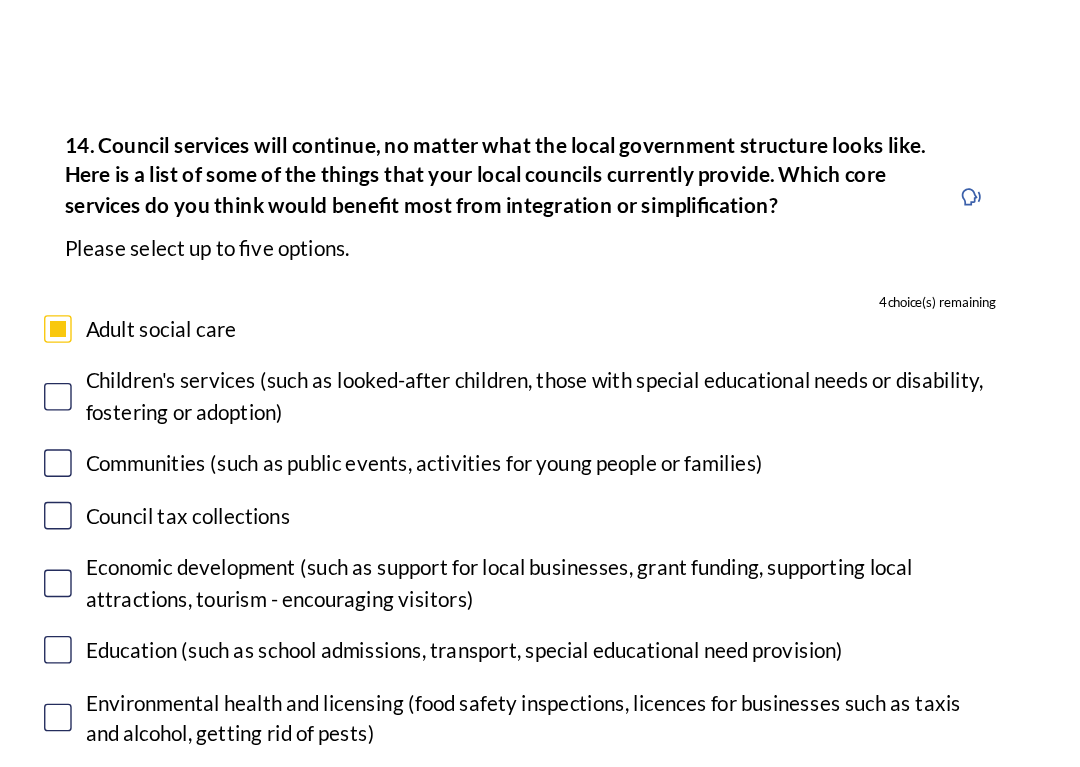 click at bounding box center (206, 396) 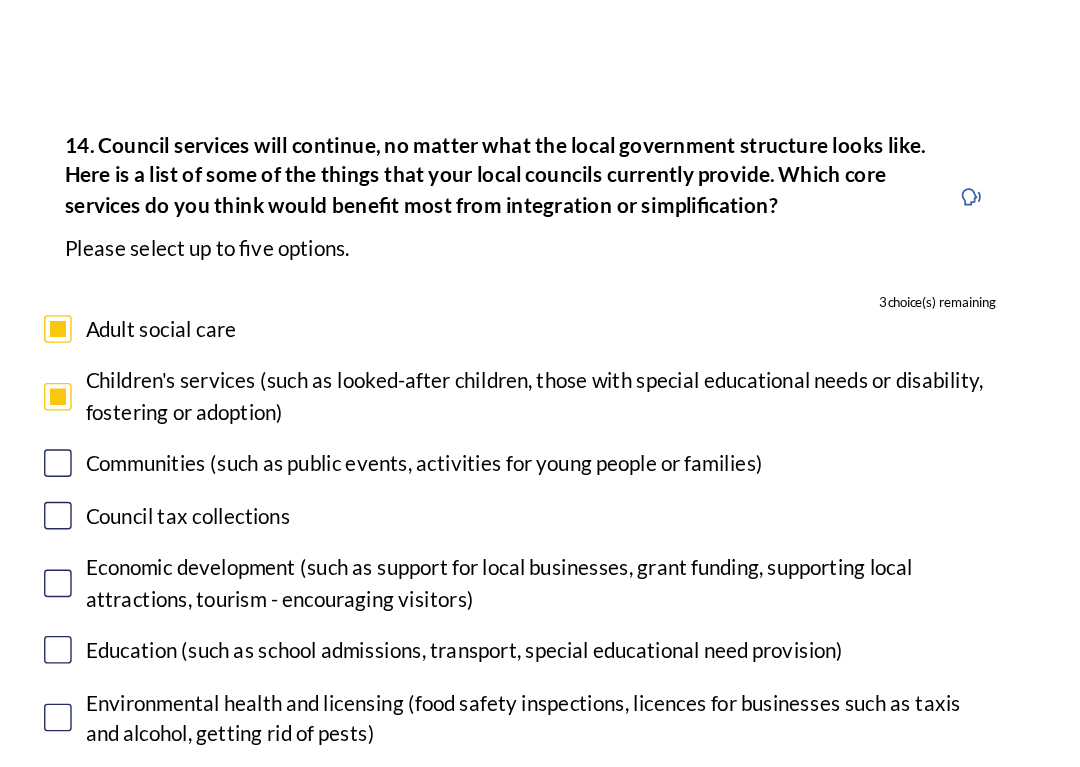 click at bounding box center [206, 531] 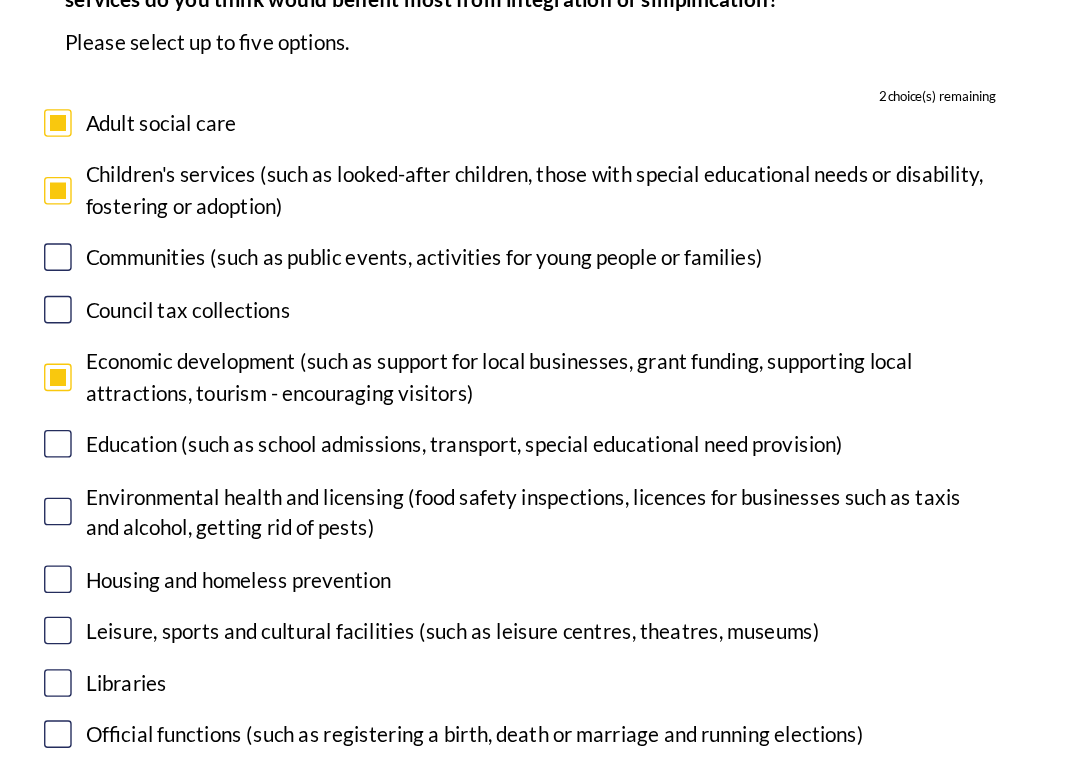 scroll, scrollTop: 4819, scrollLeft: 0, axis: vertical 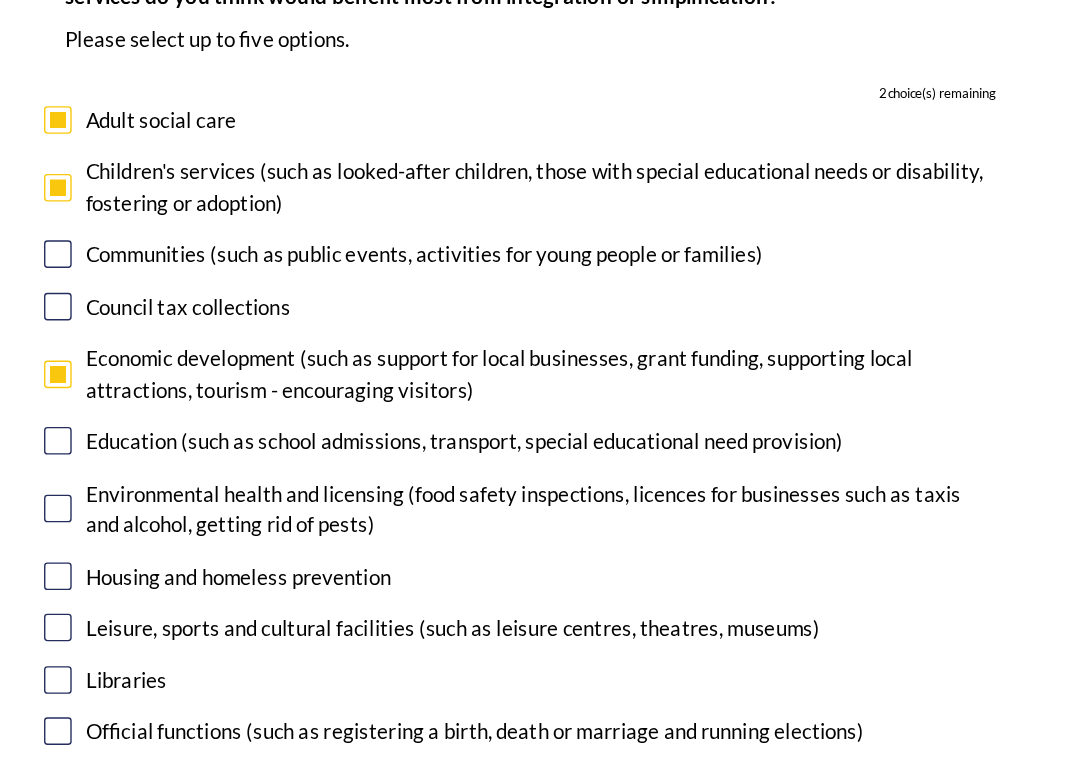 click at bounding box center [206, 477] 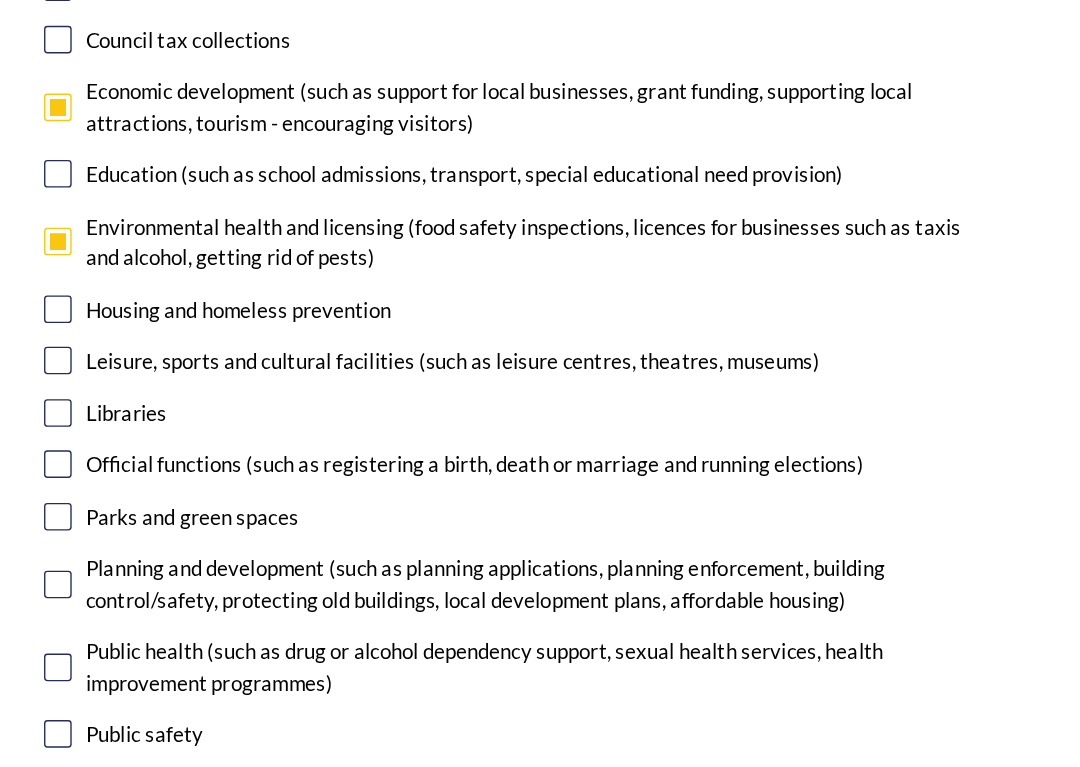 scroll, scrollTop: 5012, scrollLeft: 0, axis: vertical 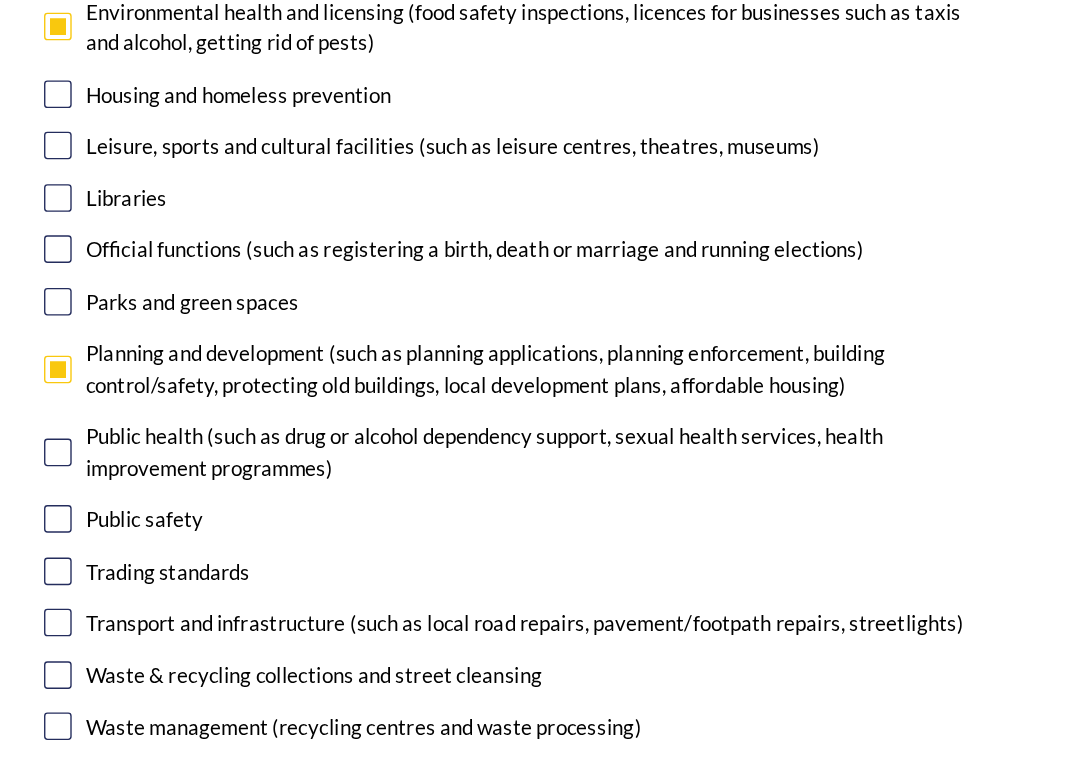 click at bounding box center (206, 559) 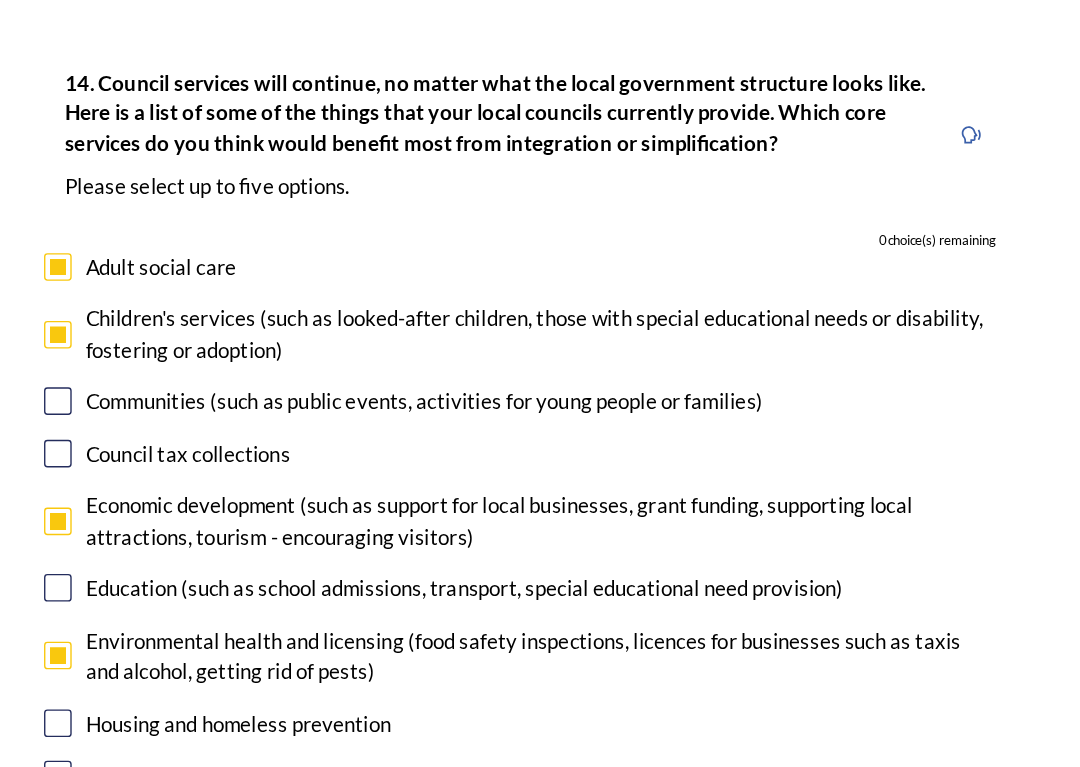 scroll, scrollTop: 4714, scrollLeft: 0, axis: vertical 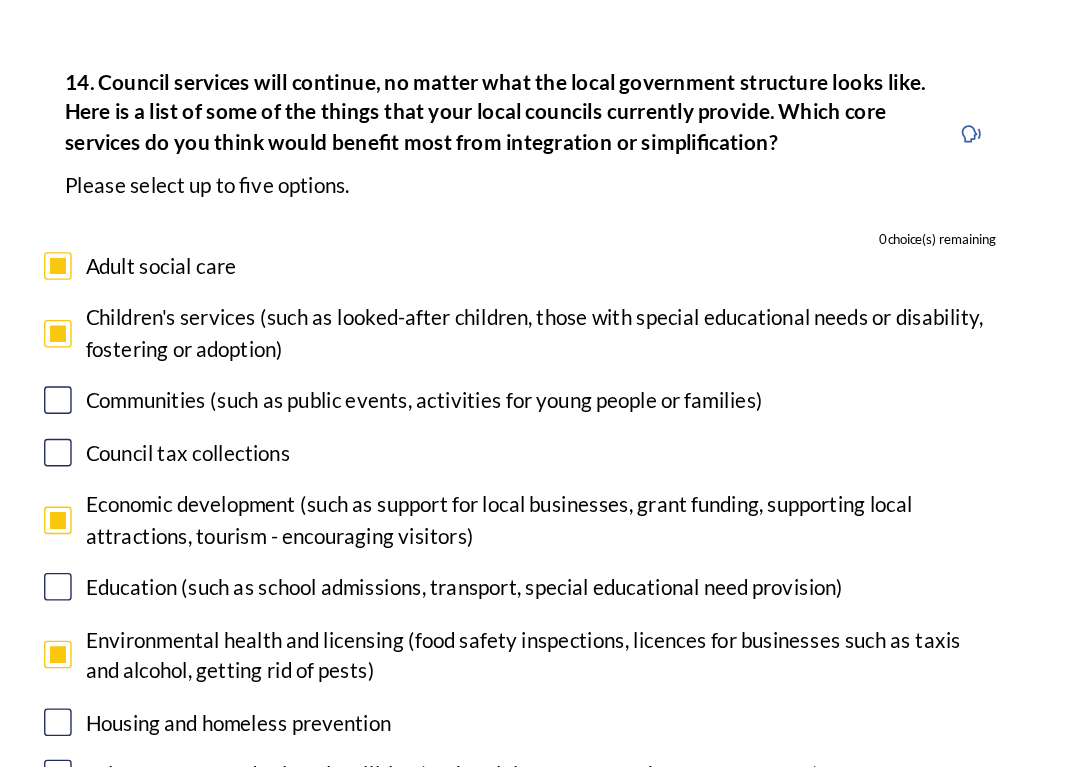 click at bounding box center (206, 350) 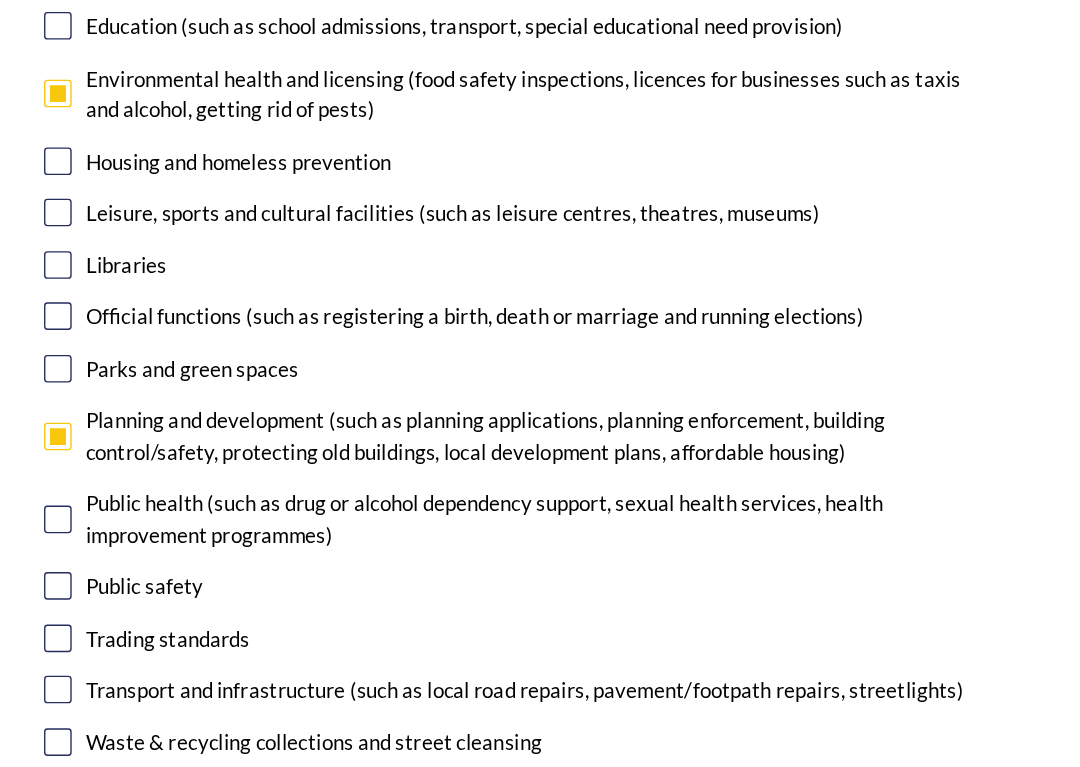 scroll, scrollTop: 5122, scrollLeft: 0, axis: vertical 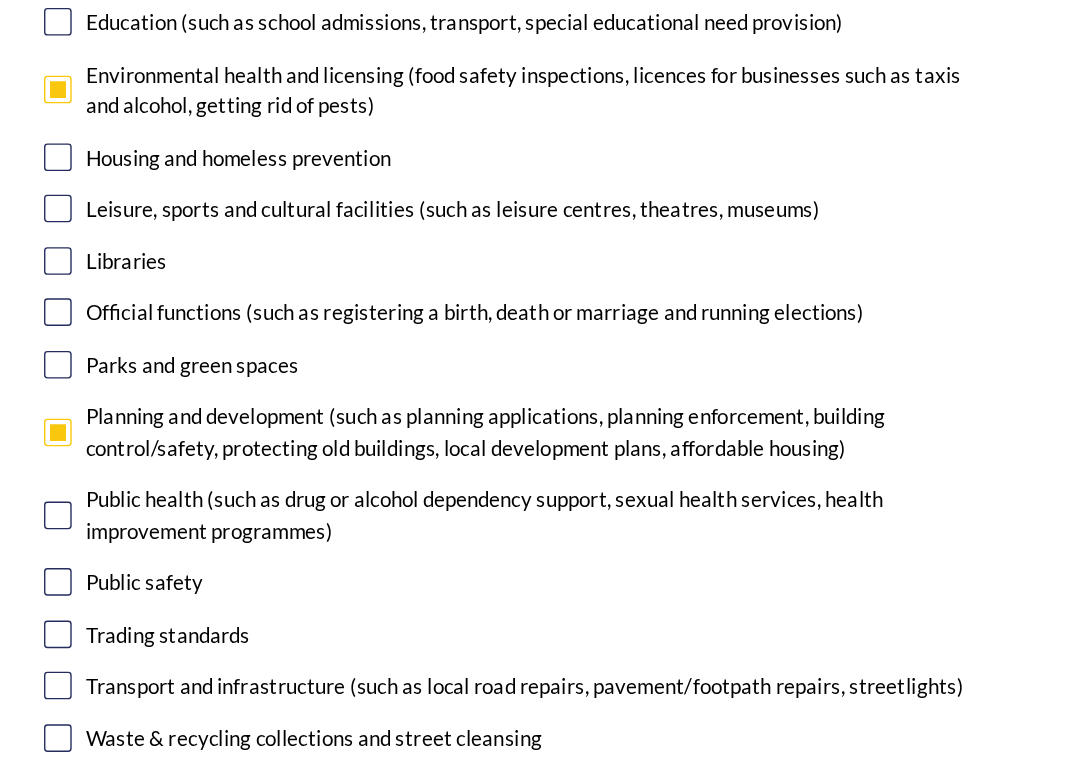 click at bounding box center (206, 605) 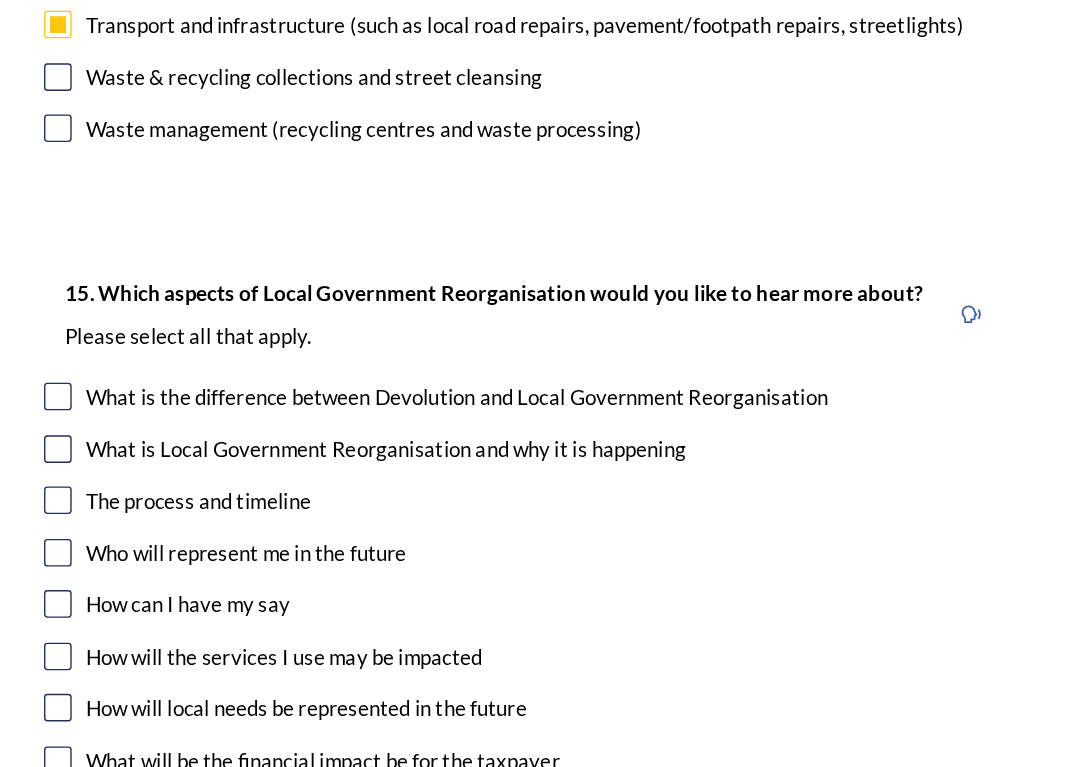 scroll, scrollTop: 5601, scrollLeft: 0, axis: vertical 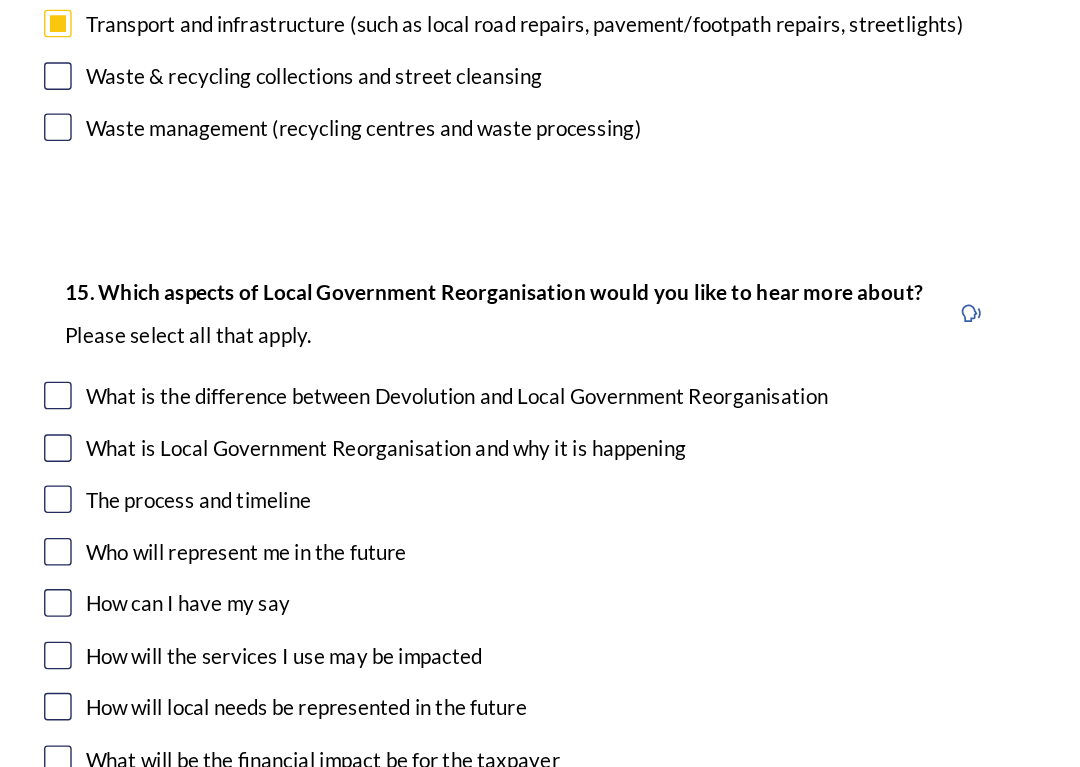 click at bounding box center (206, 508) 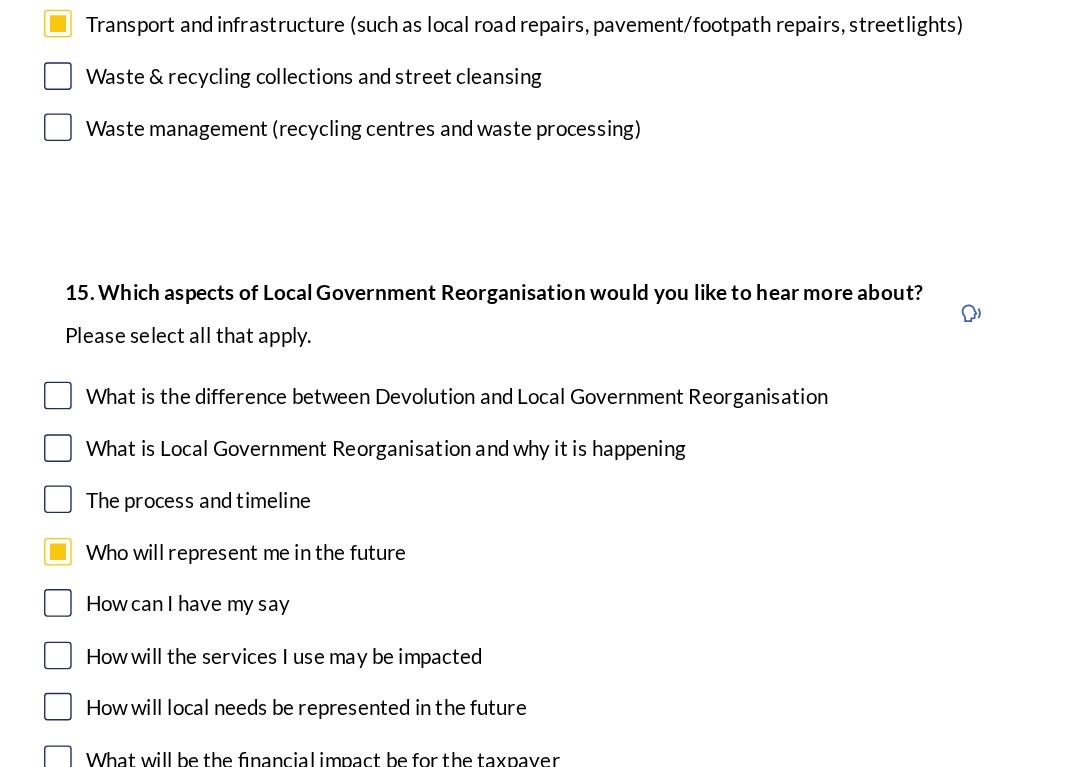 click at bounding box center [206, 545] 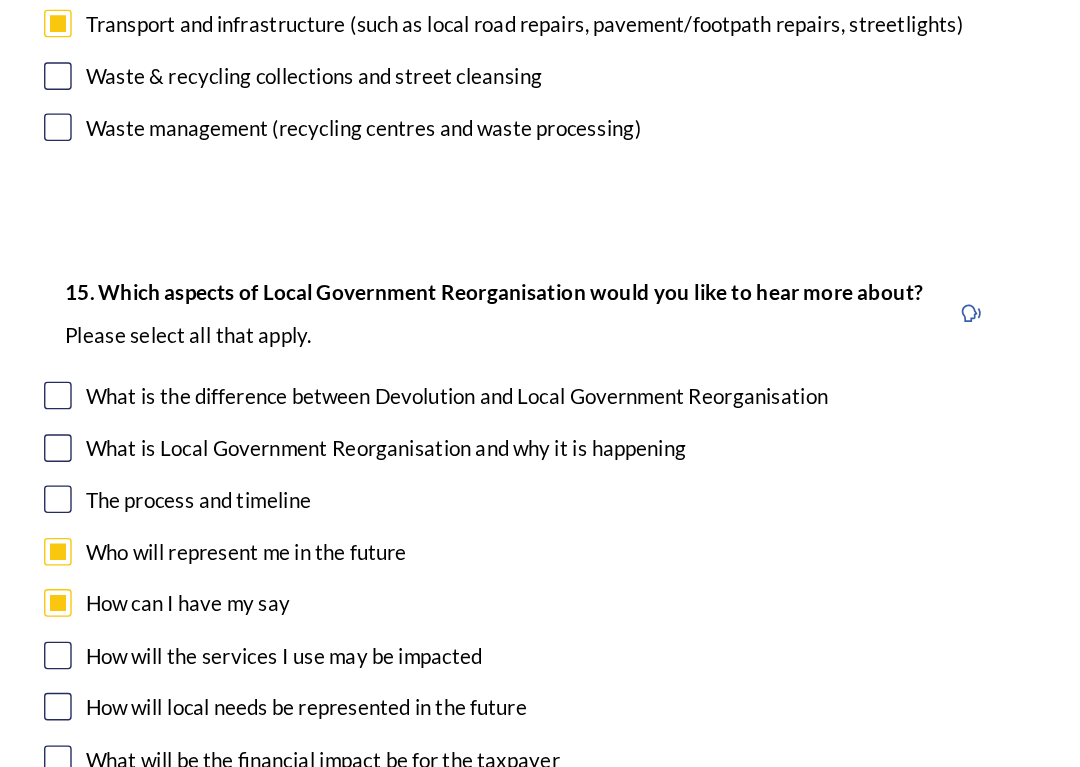 click at bounding box center [206, 620] 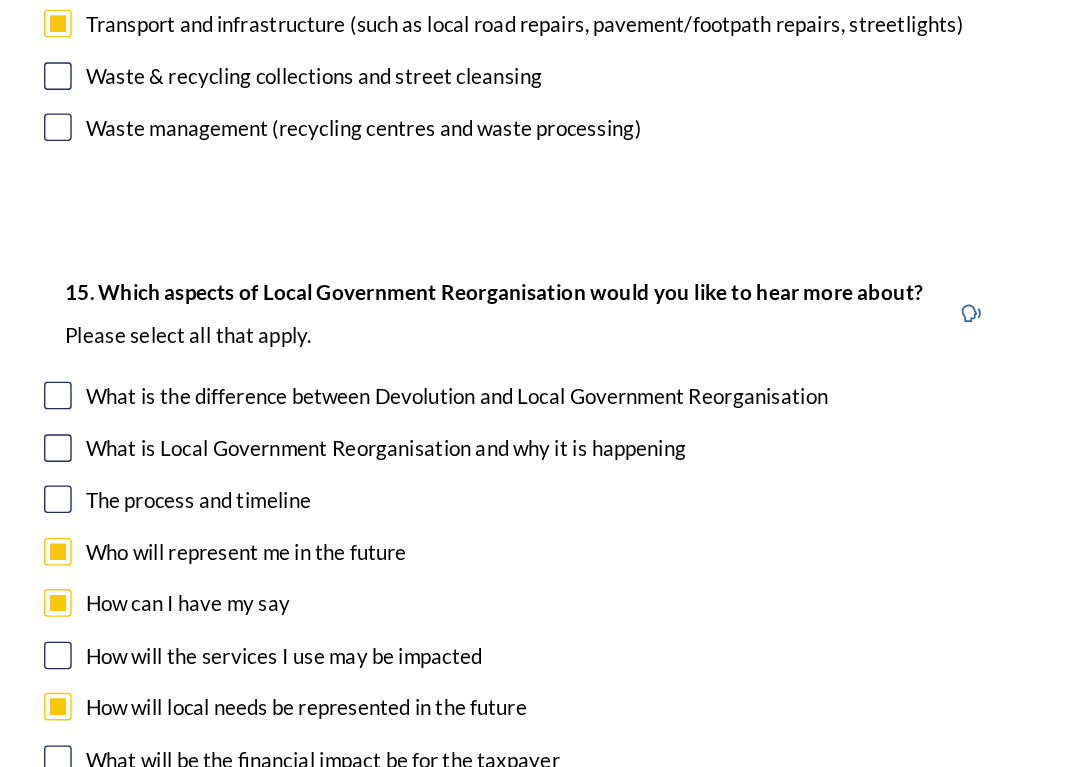 click at bounding box center [206, 470] 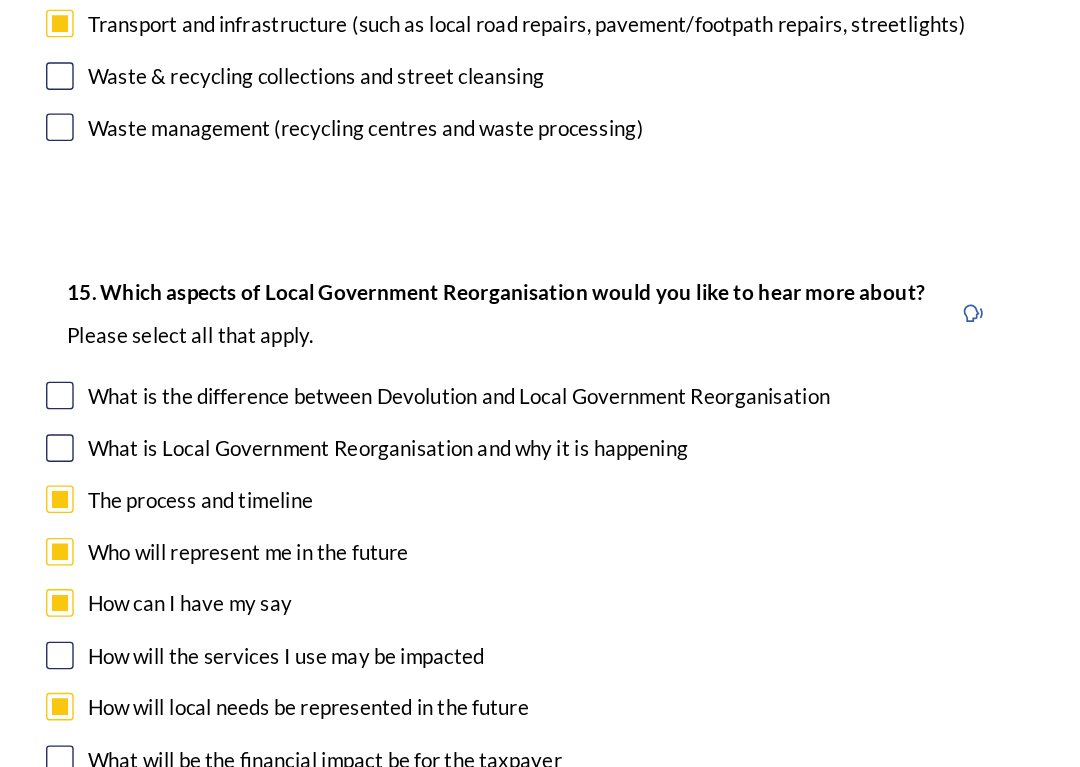 click at bounding box center (206, 658) 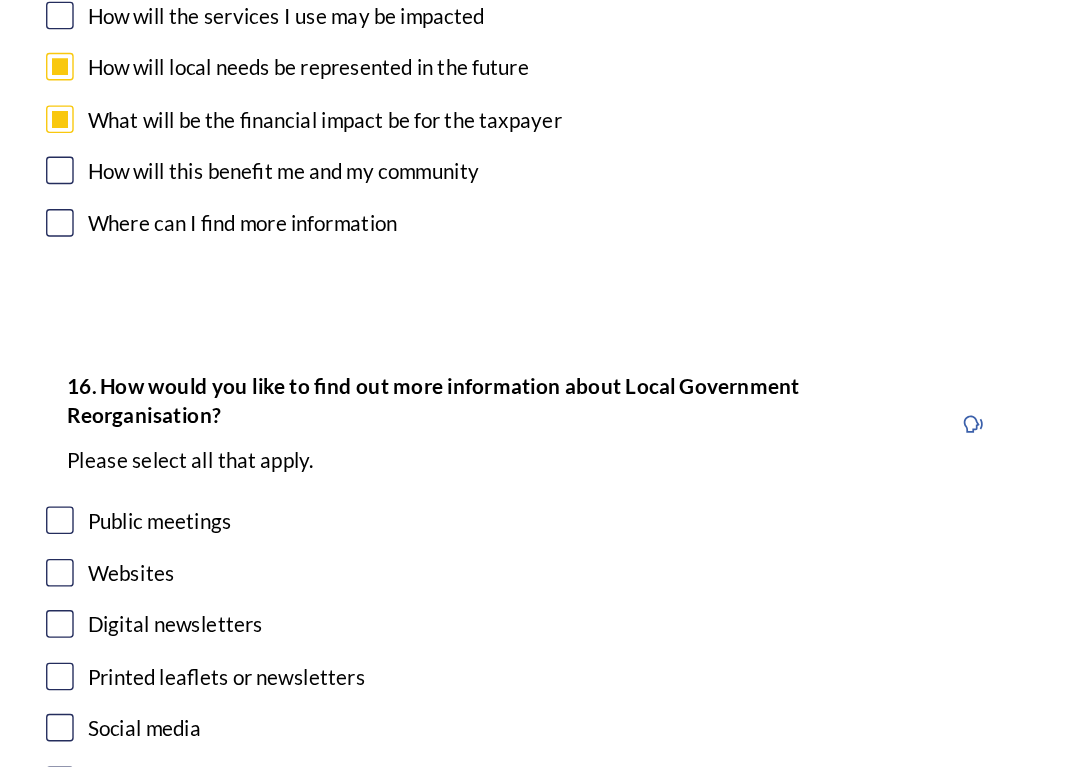 scroll, scrollTop: 6063, scrollLeft: 0, axis: vertical 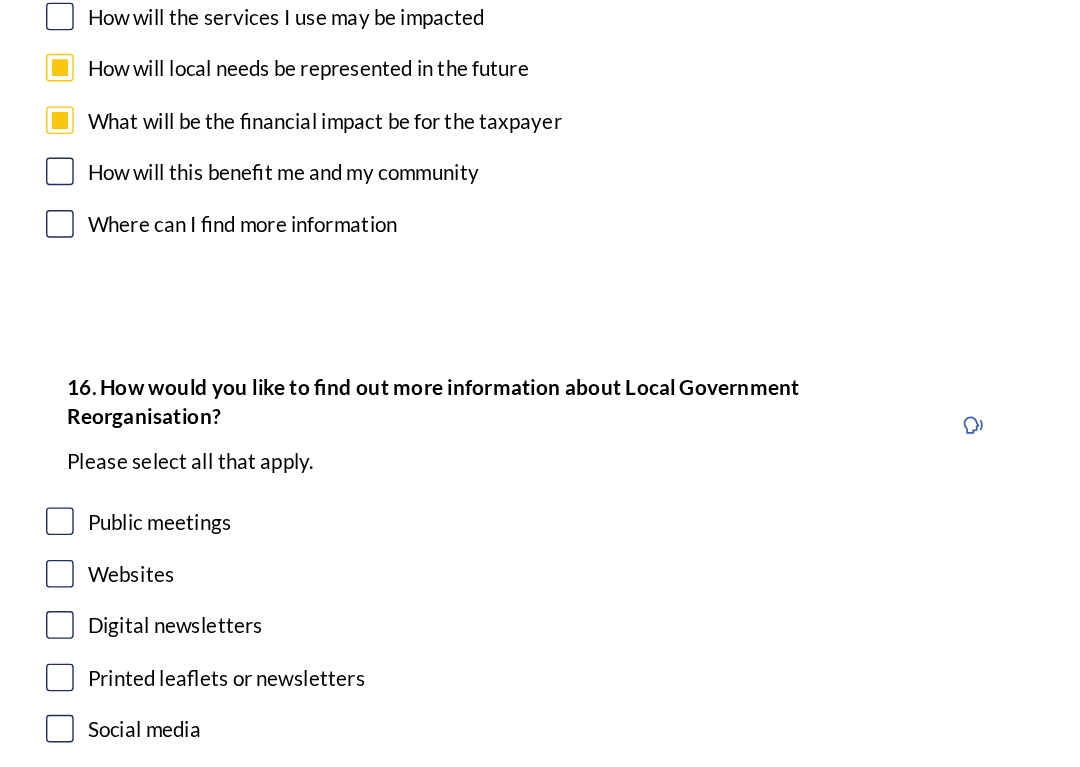 click at bounding box center (206, 524) 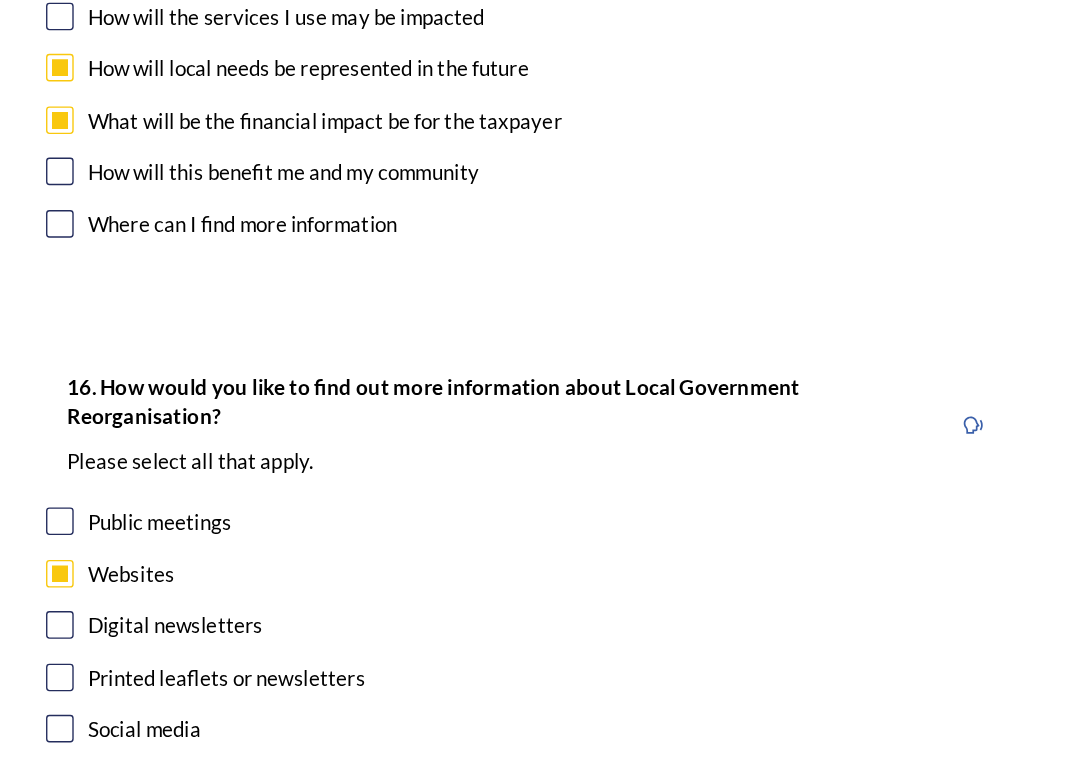 click at bounding box center [206, 561] 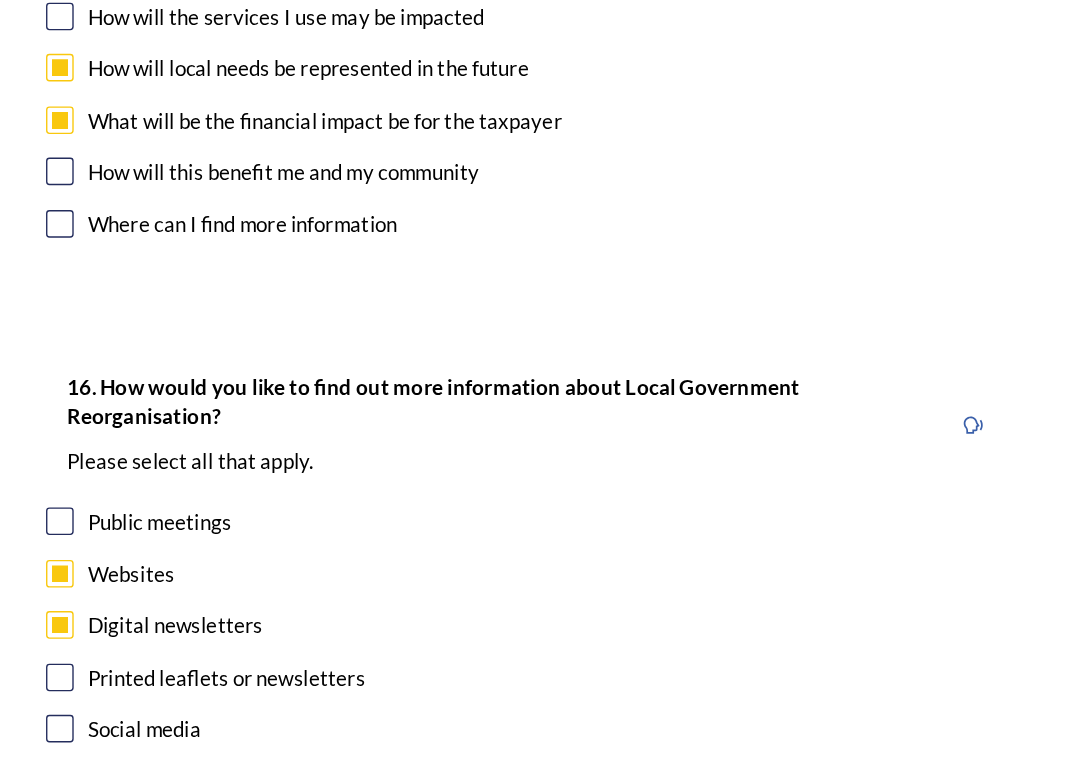 click at bounding box center (206, 561) 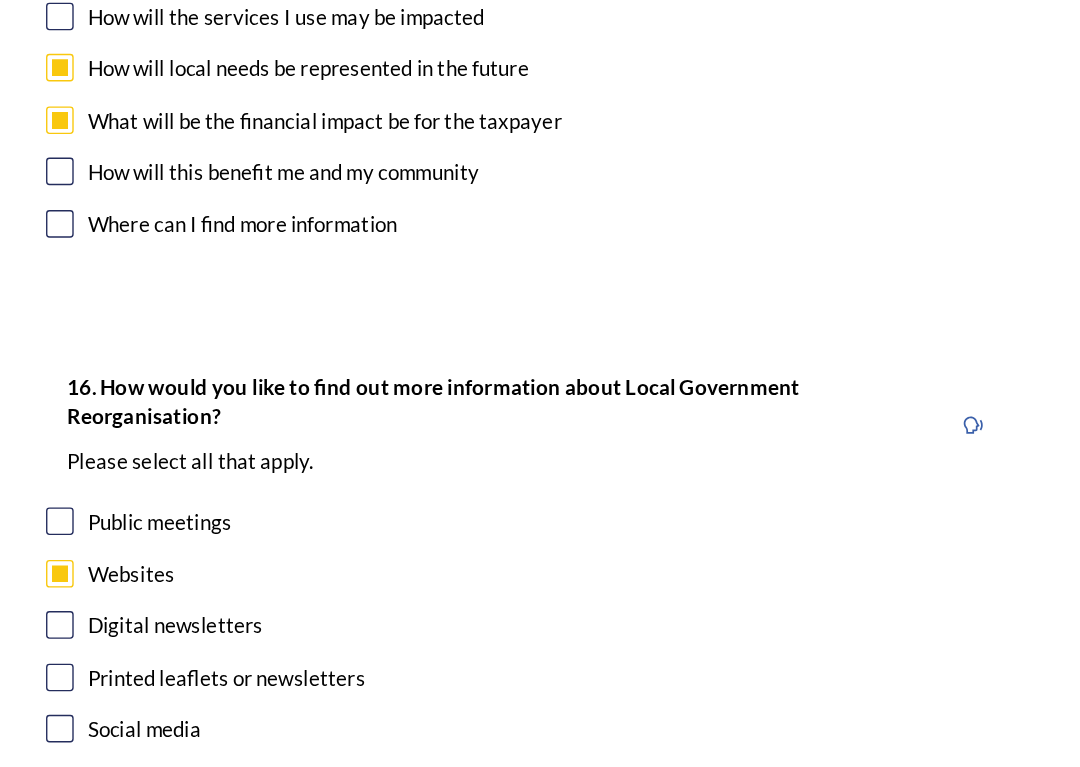 click at bounding box center [206, 599] 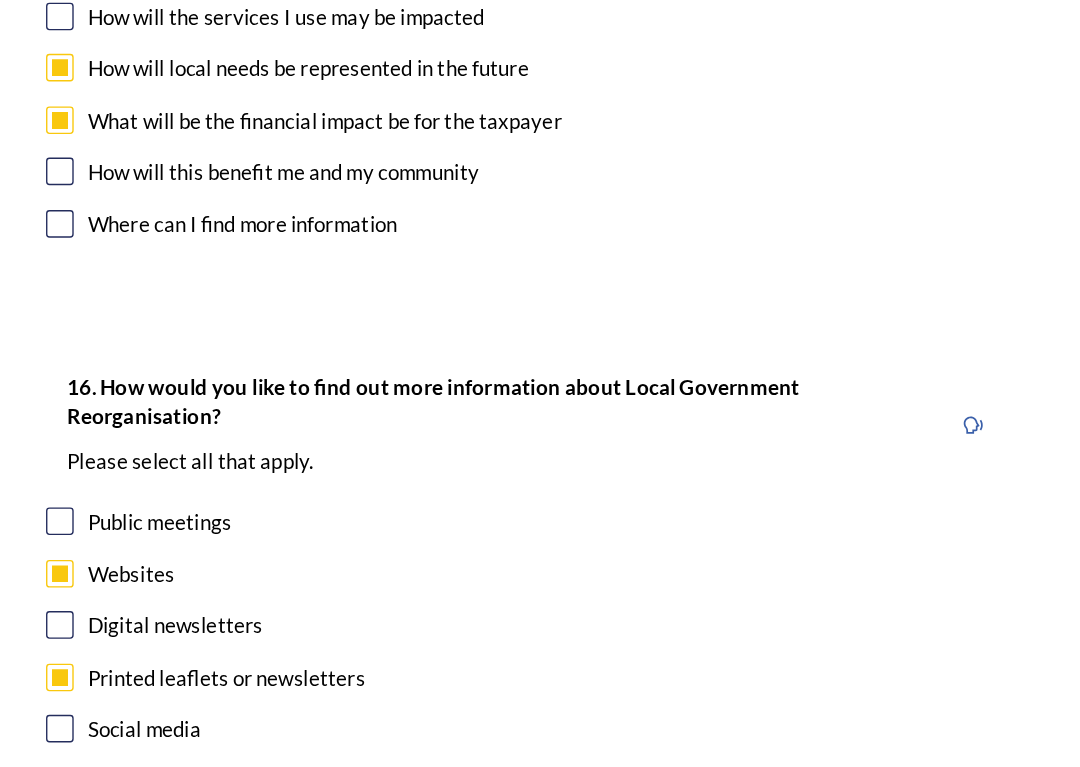 click at bounding box center [206, 636] 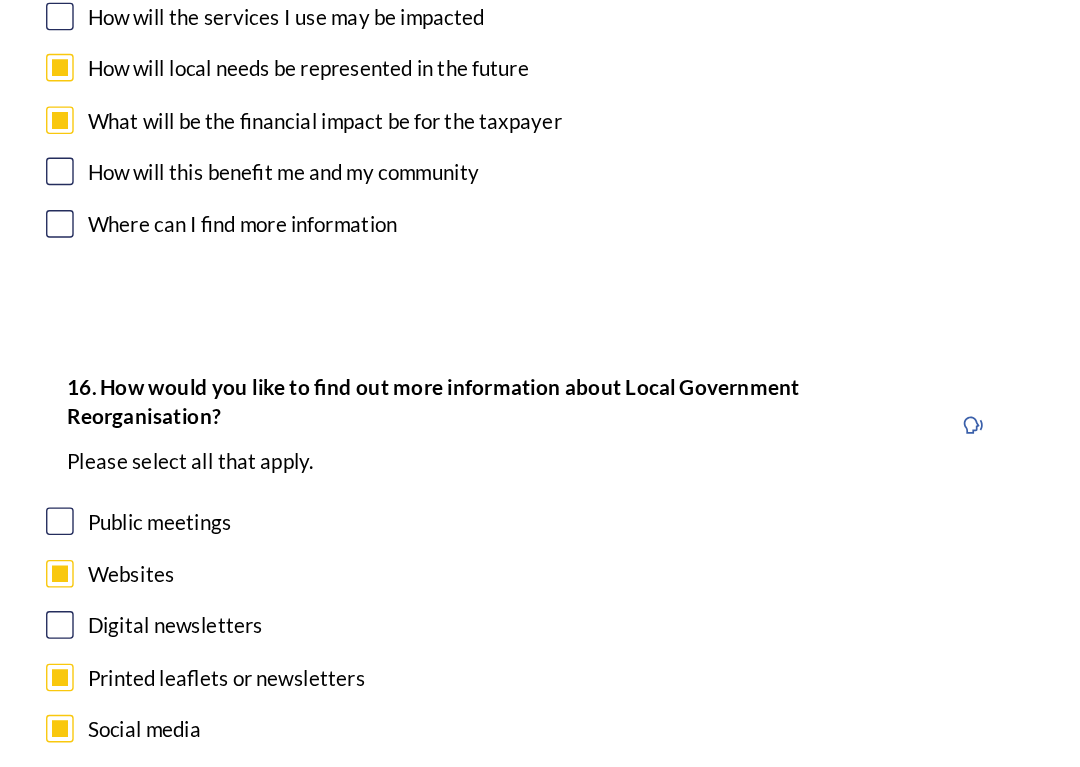 click on "Continue" at bounding box center (526, 784) 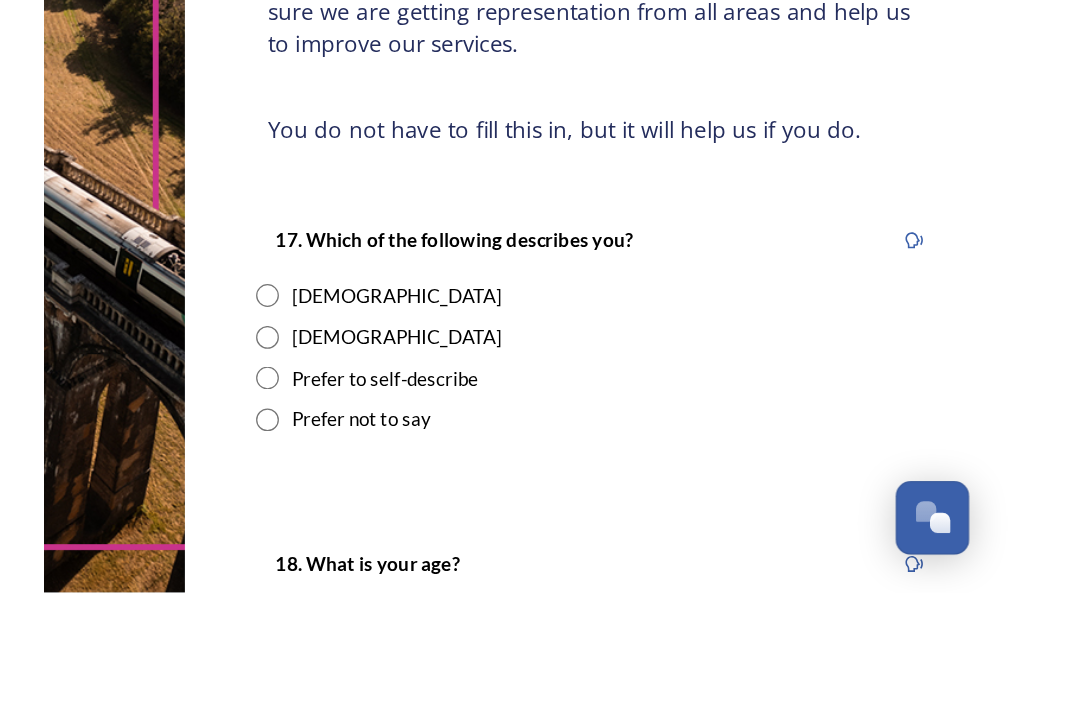 scroll, scrollTop: 19, scrollLeft: 0, axis: vertical 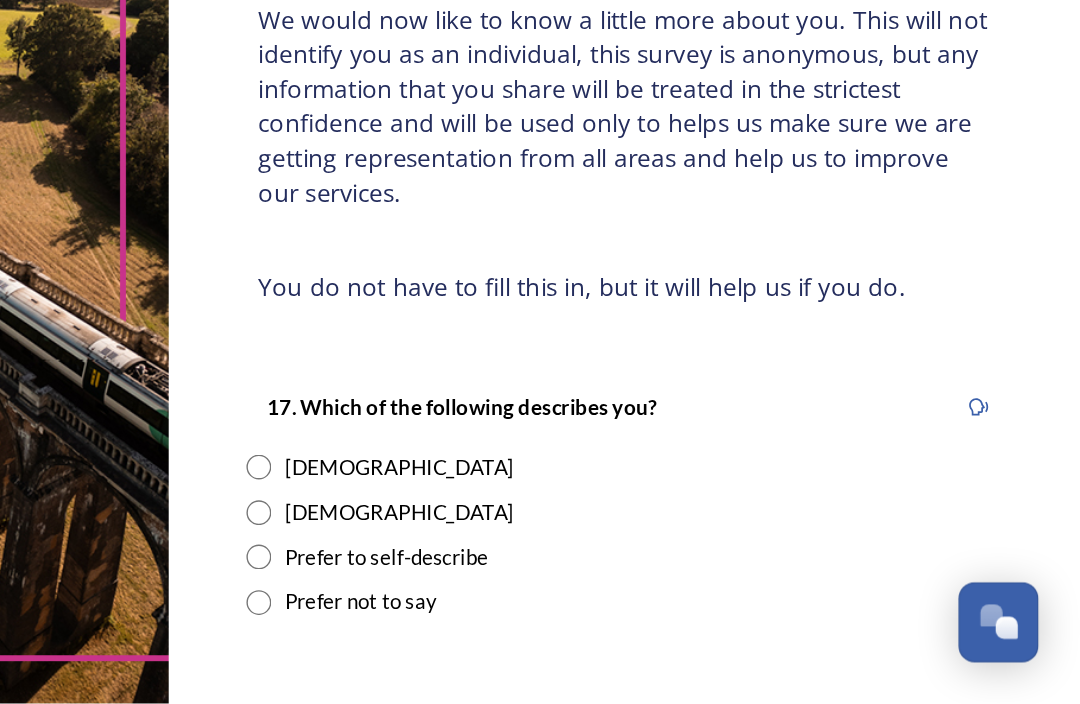 click at bounding box center (486, 566) 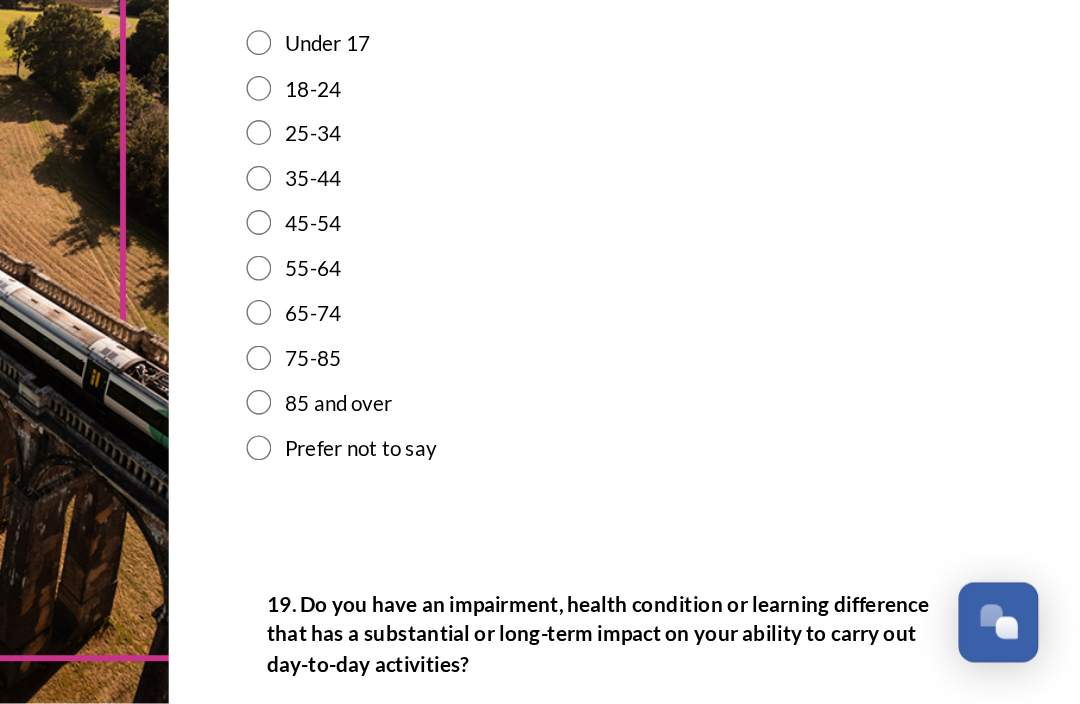 scroll, scrollTop: 562, scrollLeft: 0, axis: vertical 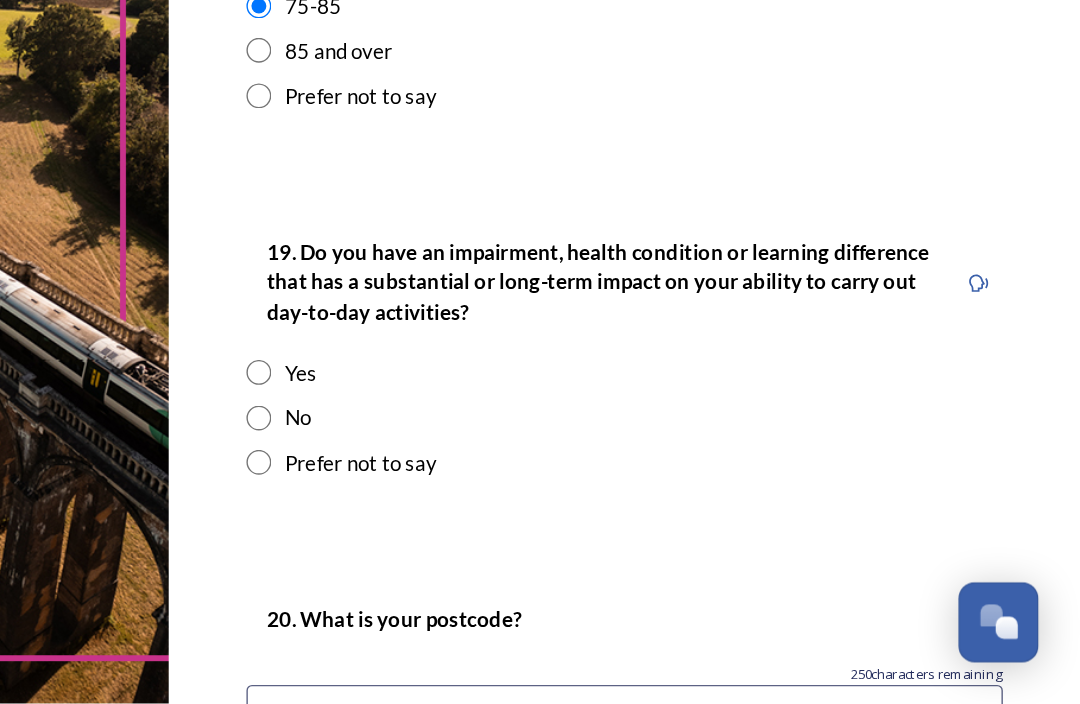 click at bounding box center [486, 464] 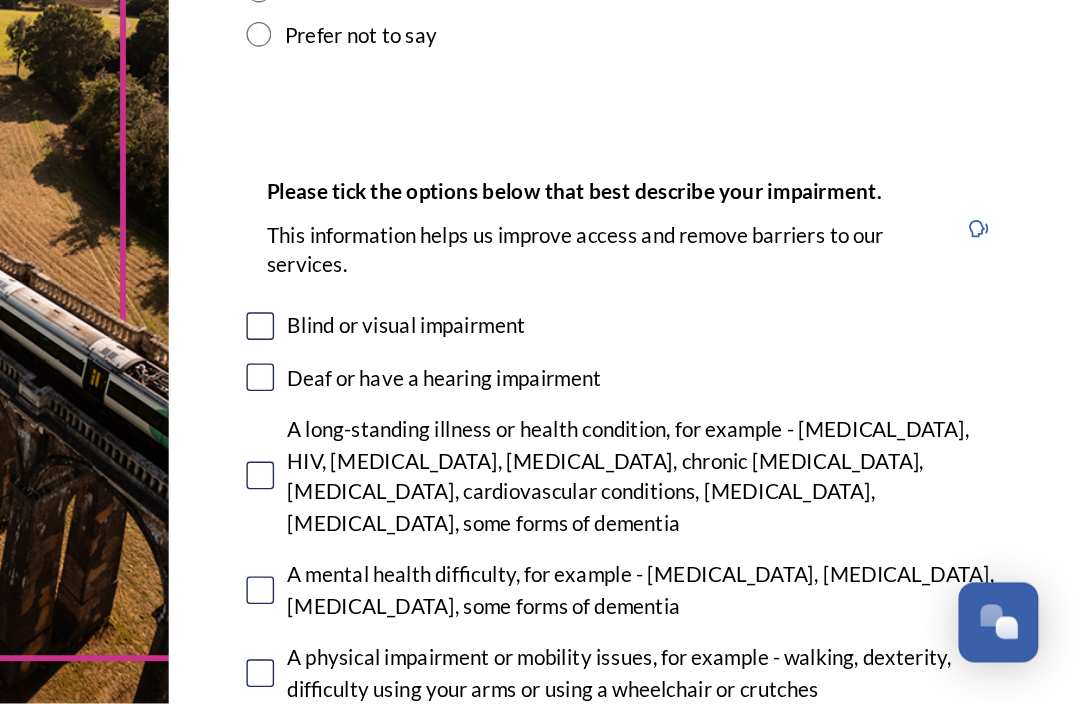 scroll, scrollTop: 1126, scrollLeft: 0, axis: vertical 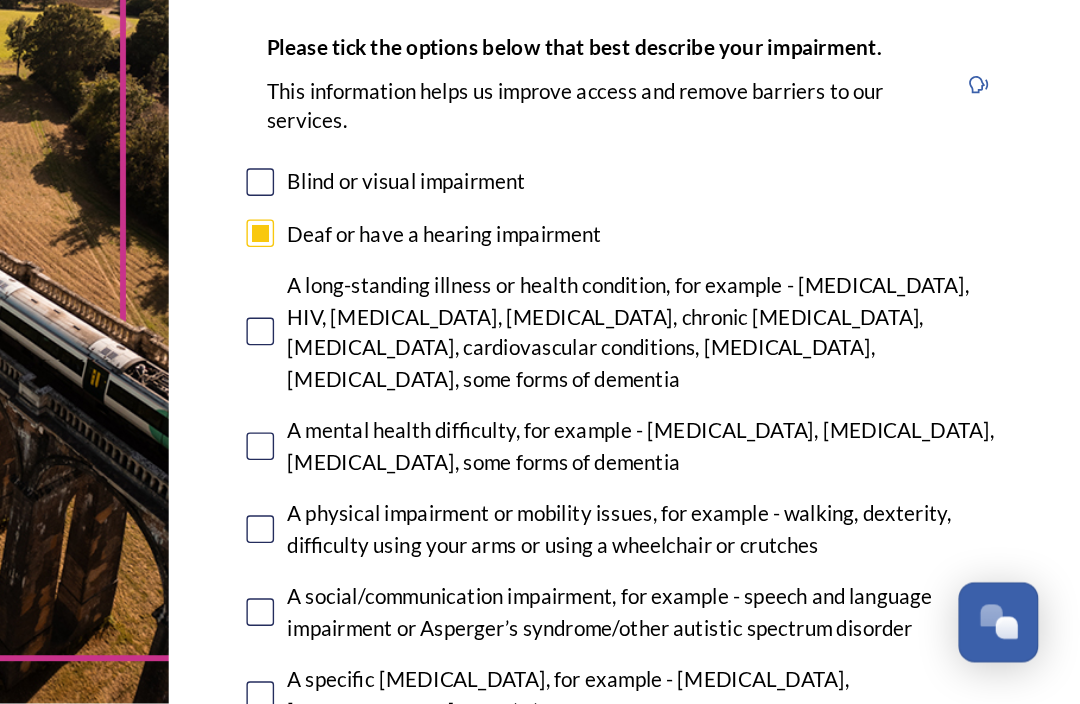 click at bounding box center (487, 435) 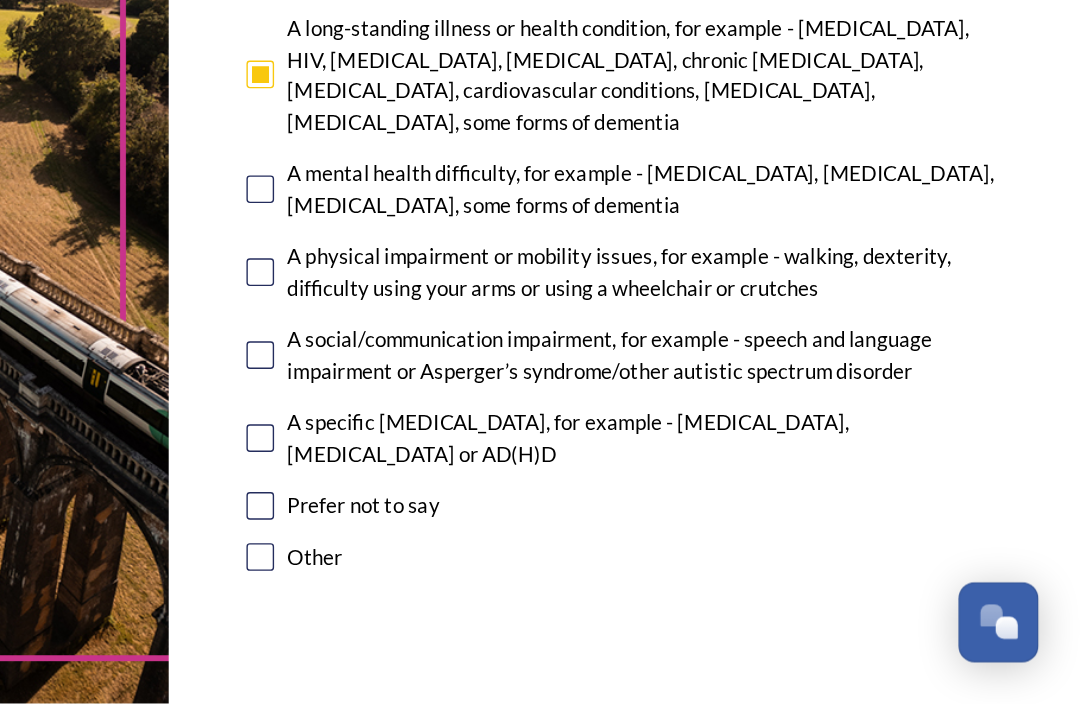 scroll, scrollTop: 1416, scrollLeft: 0, axis: vertical 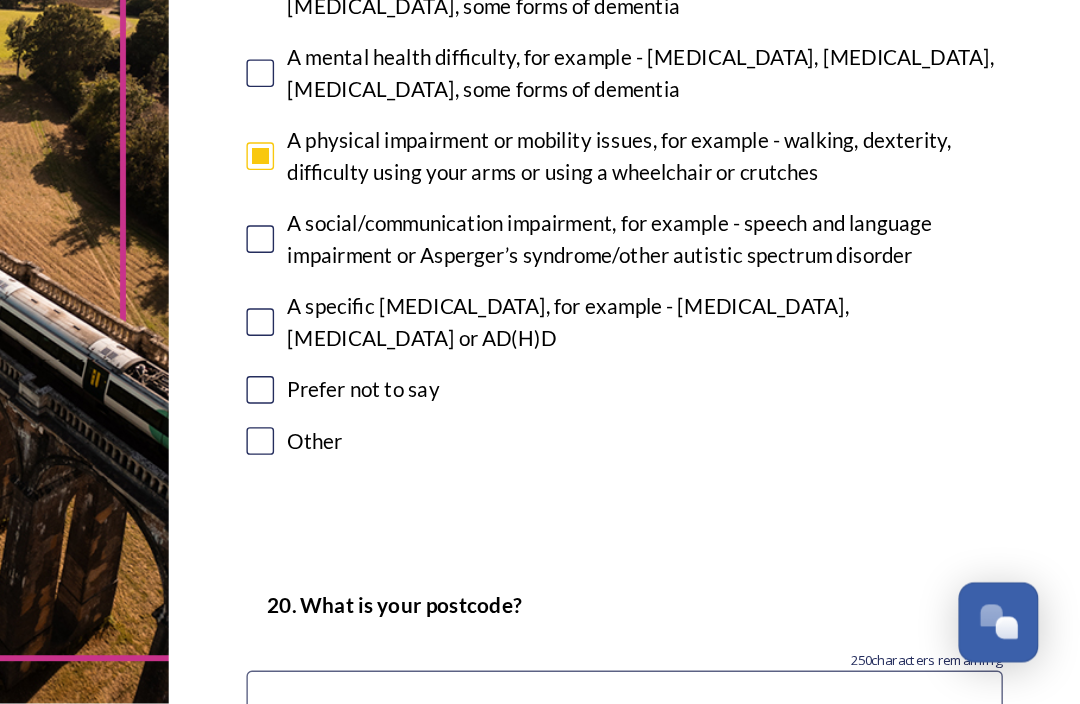 click at bounding box center [750, 703] 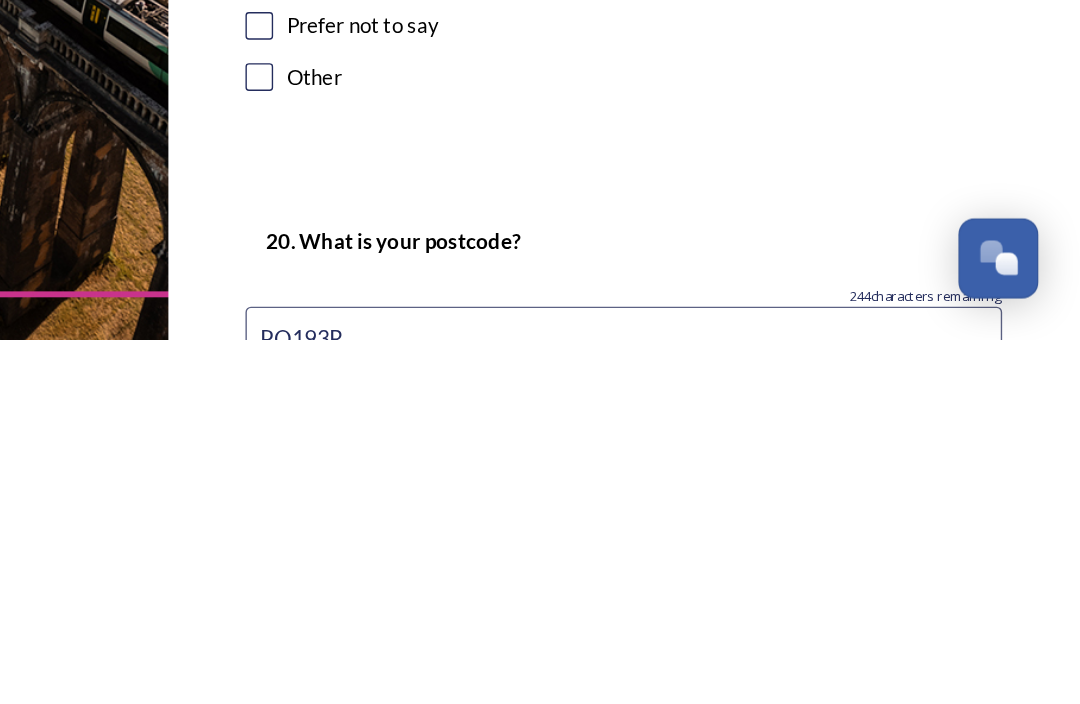type on "PO193RZ" 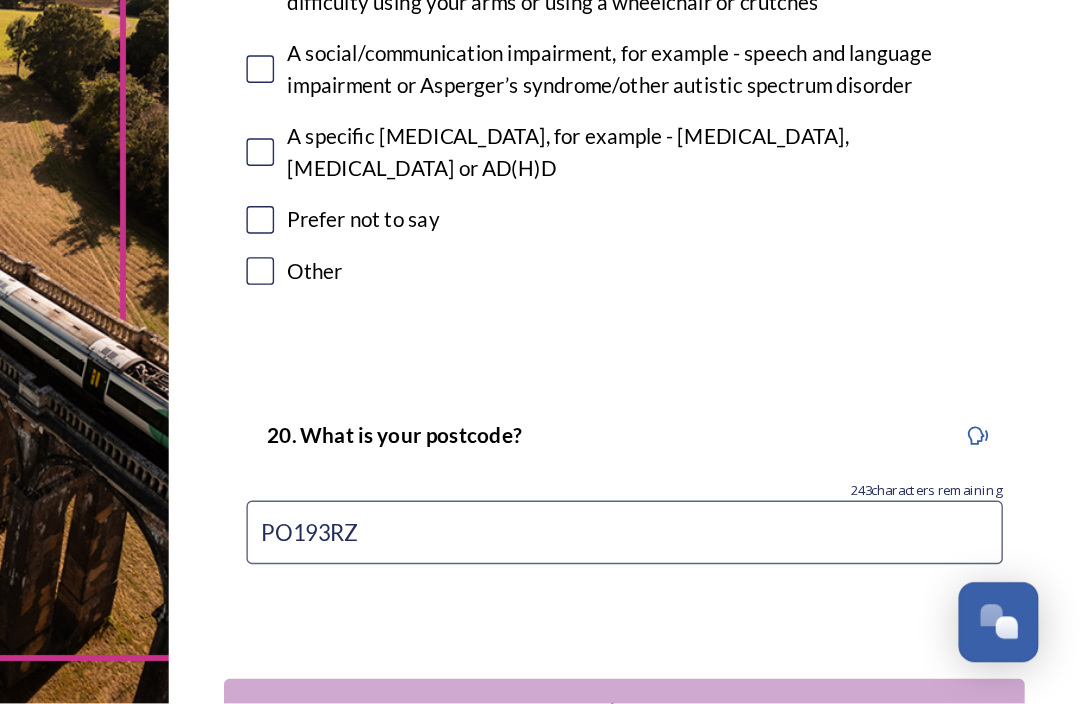 scroll, scrollTop: 1654, scrollLeft: 0, axis: vertical 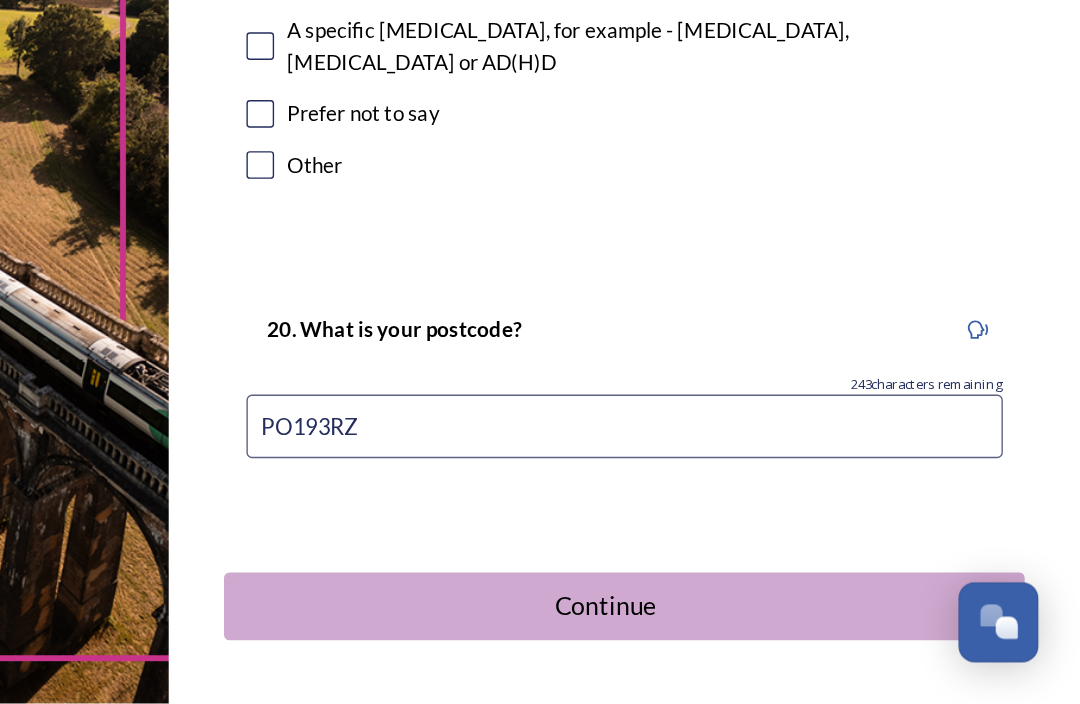 click on "Continue" at bounding box center (737, 633) 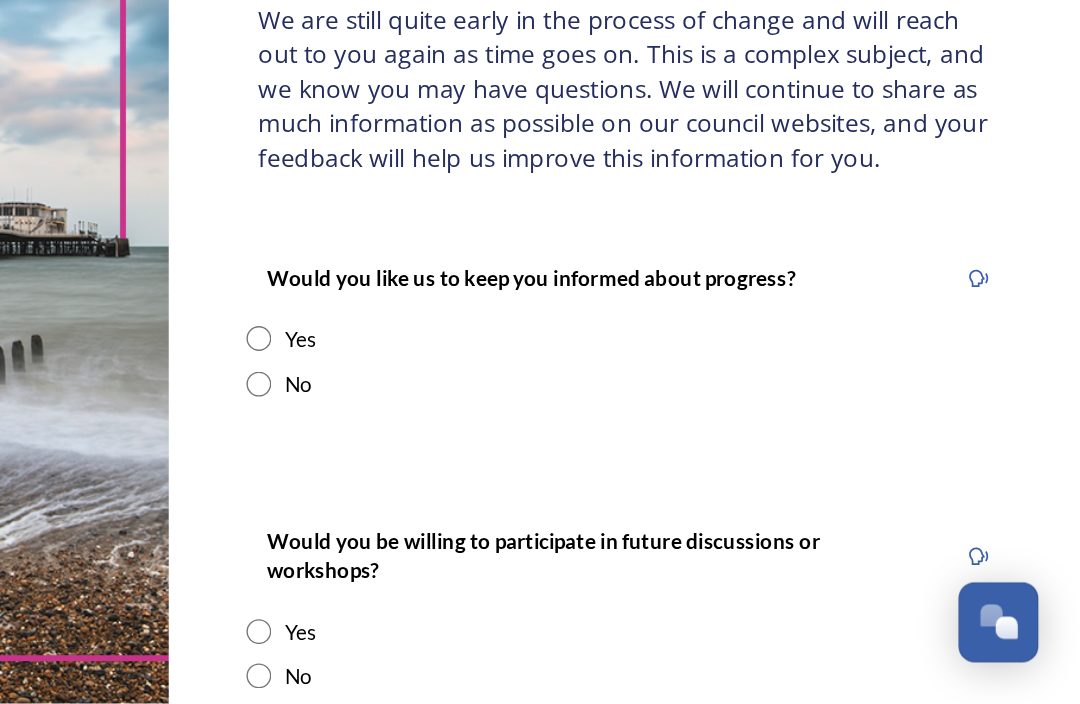 click at bounding box center [486, 440] 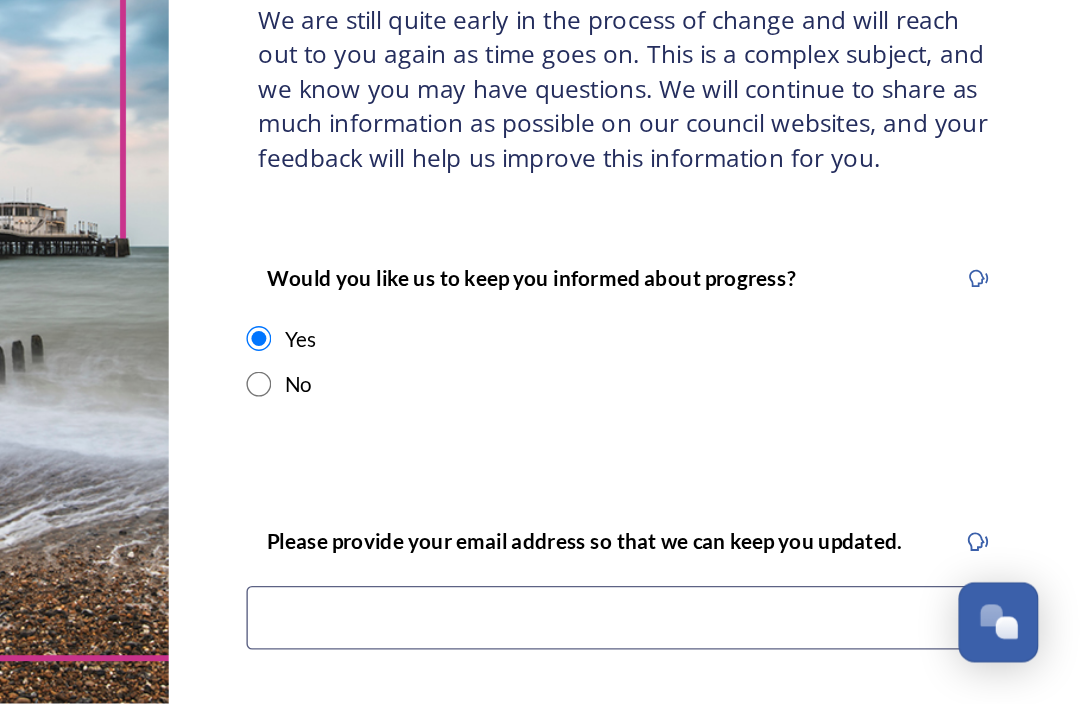 click at bounding box center (750, 642) 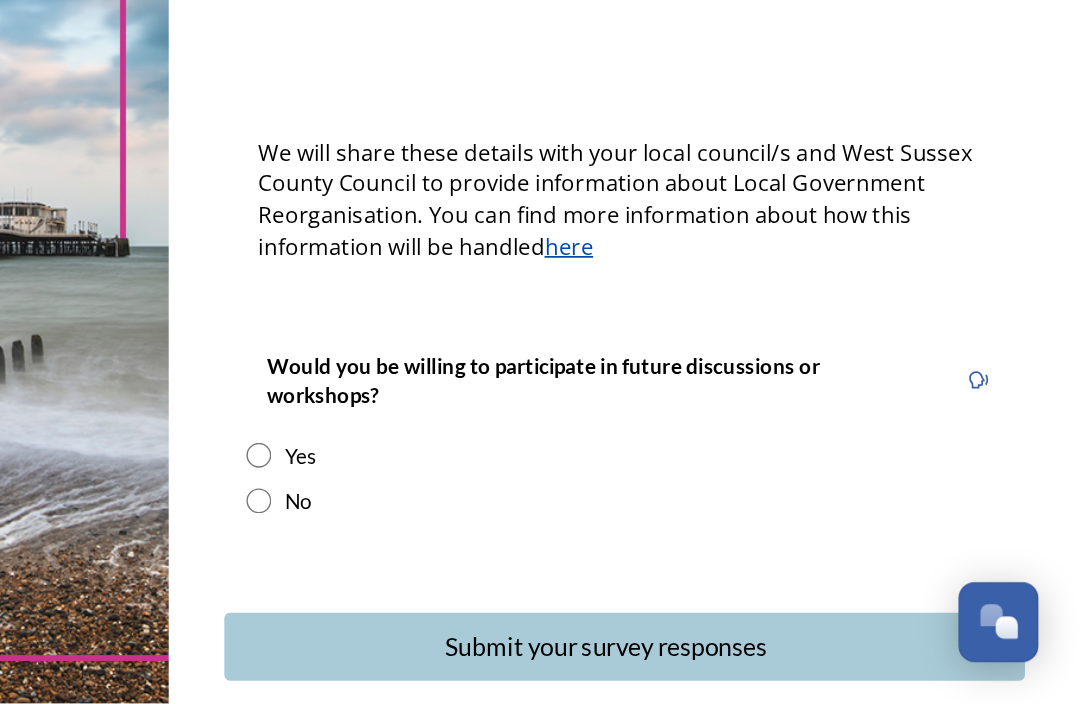 scroll, scrollTop: 558, scrollLeft: 0, axis: vertical 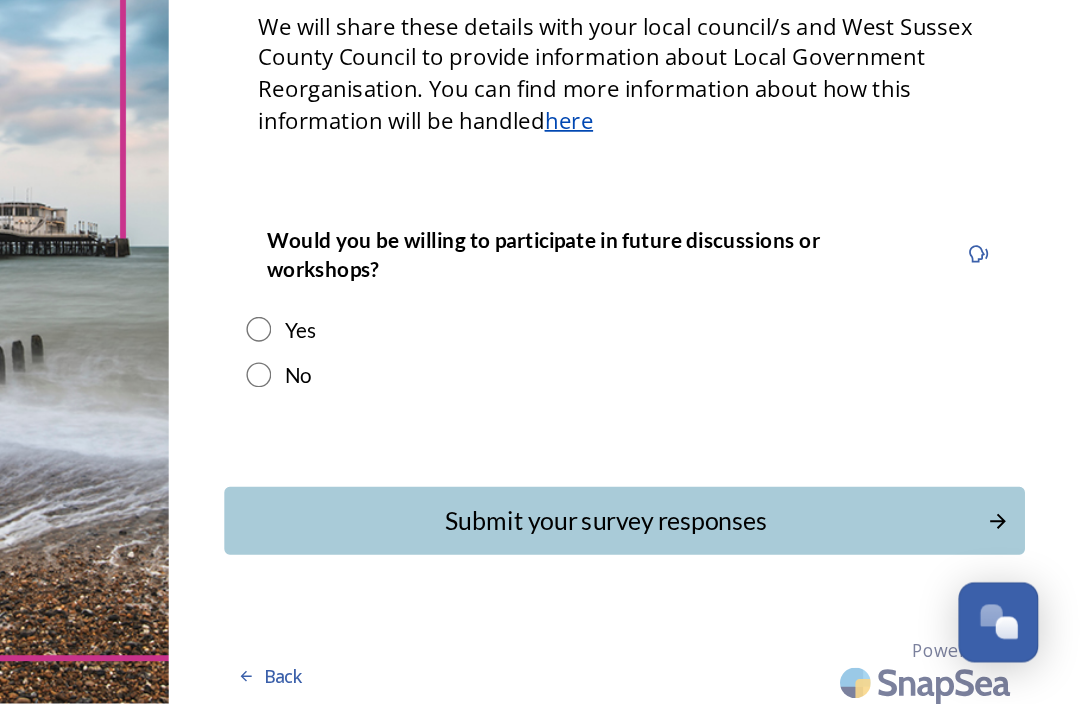 type on "[EMAIL_ADDRESS][DOMAIN_NAME]" 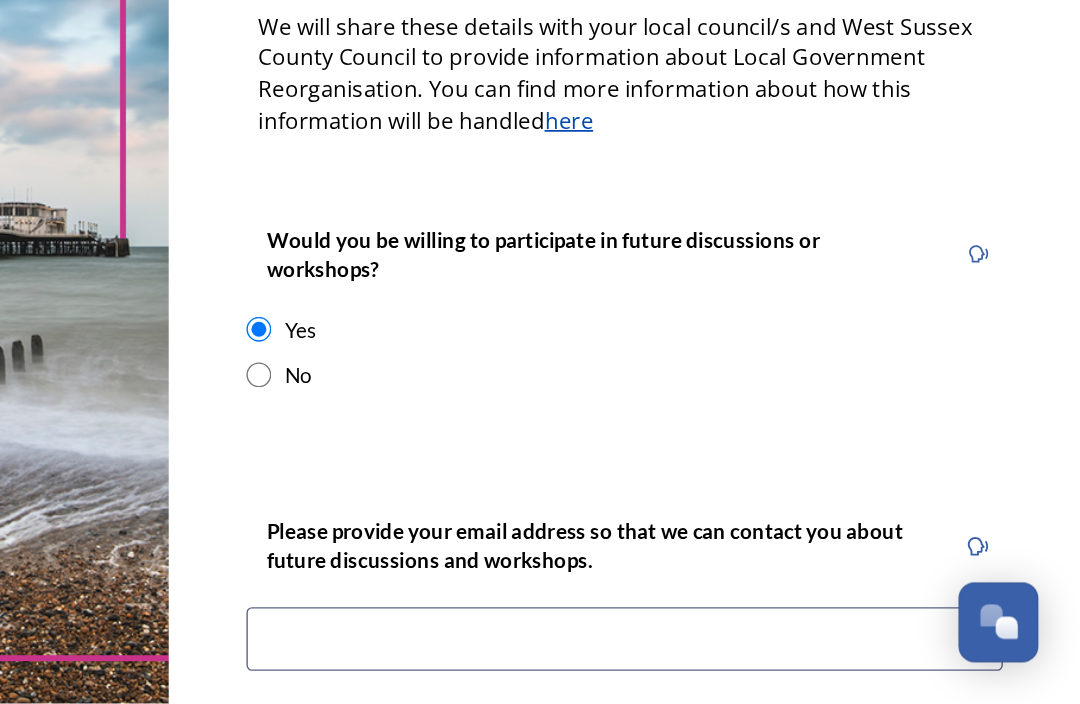click at bounding box center [750, 657] 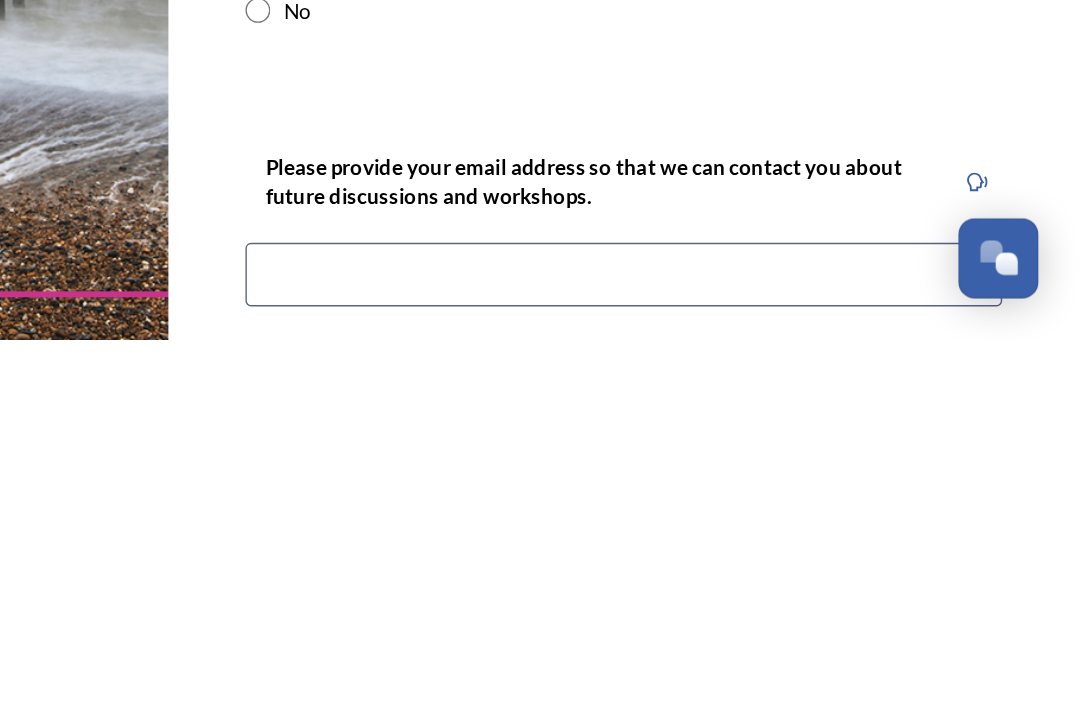 click at bounding box center (486, 466) 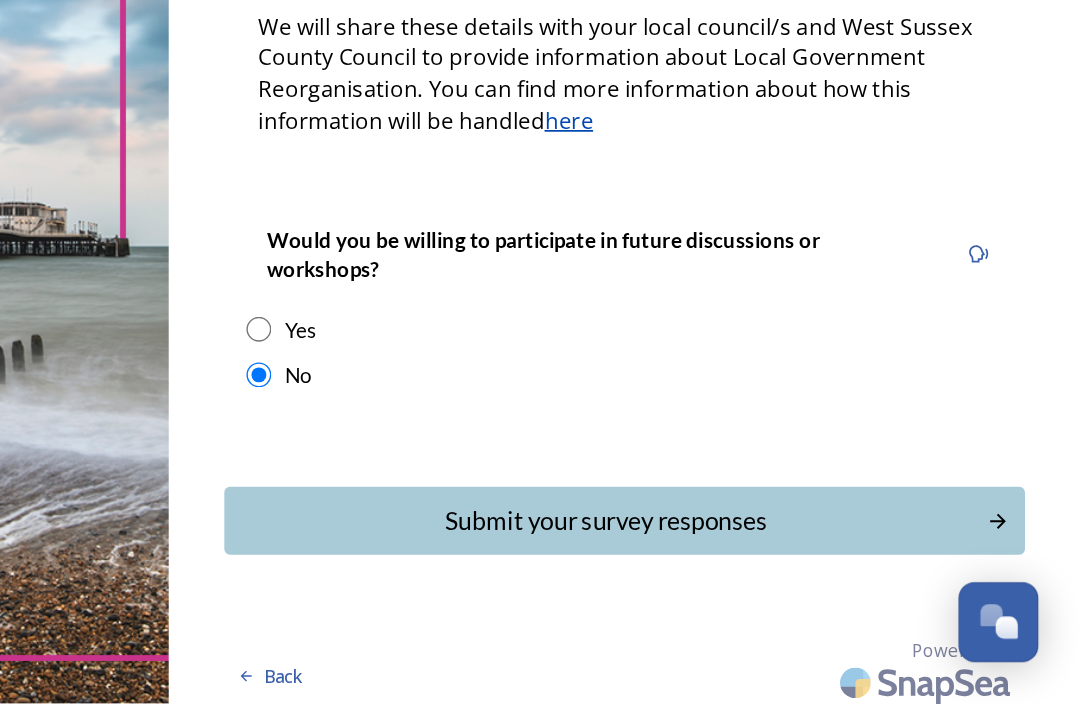 scroll, scrollTop: 19, scrollLeft: 0, axis: vertical 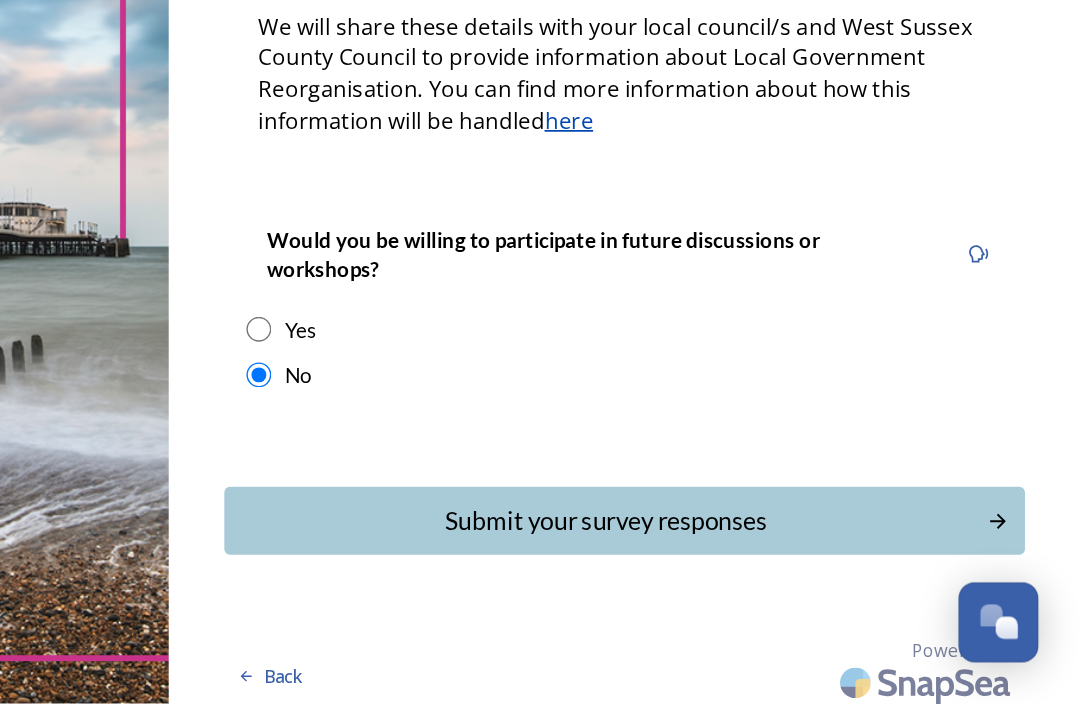 click on "Submit your survey responses" at bounding box center [737, 571] 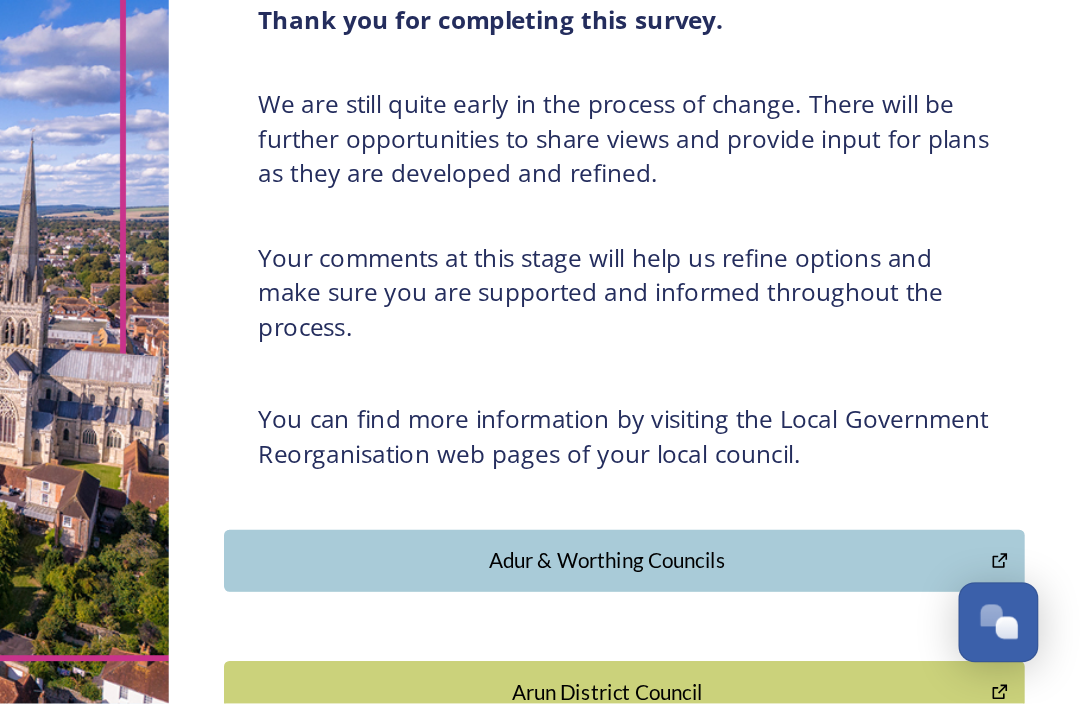 scroll, scrollTop: 0, scrollLeft: 0, axis: both 